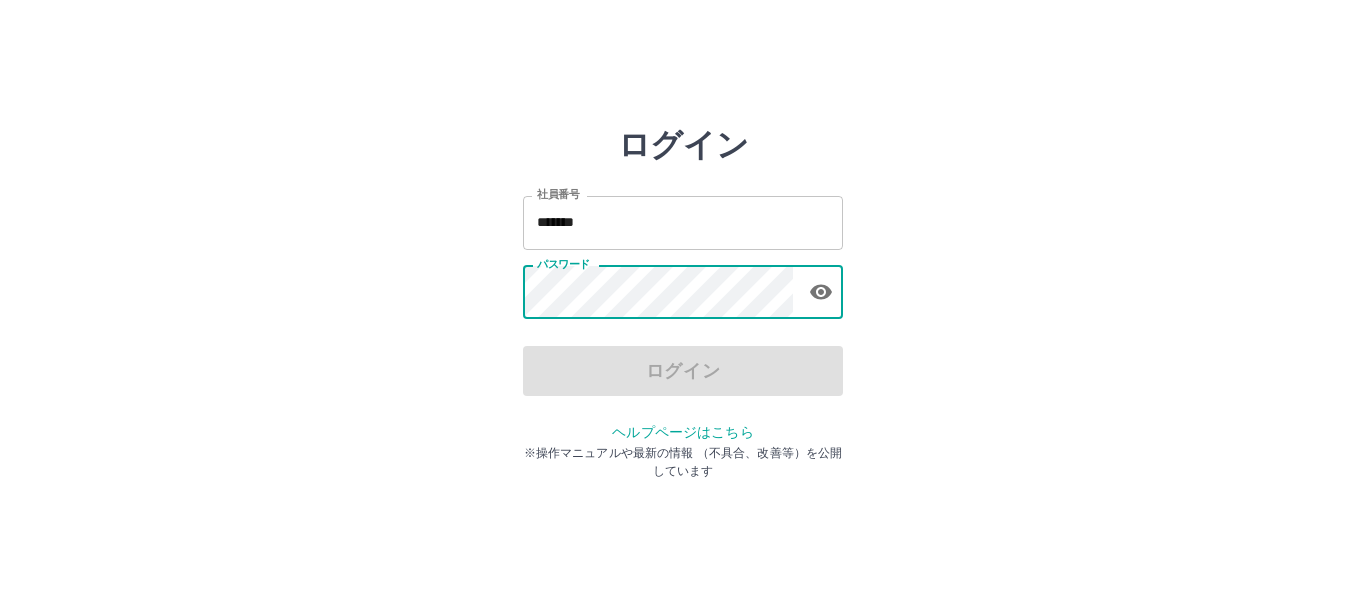 scroll, scrollTop: 0, scrollLeft: 0, axis: both 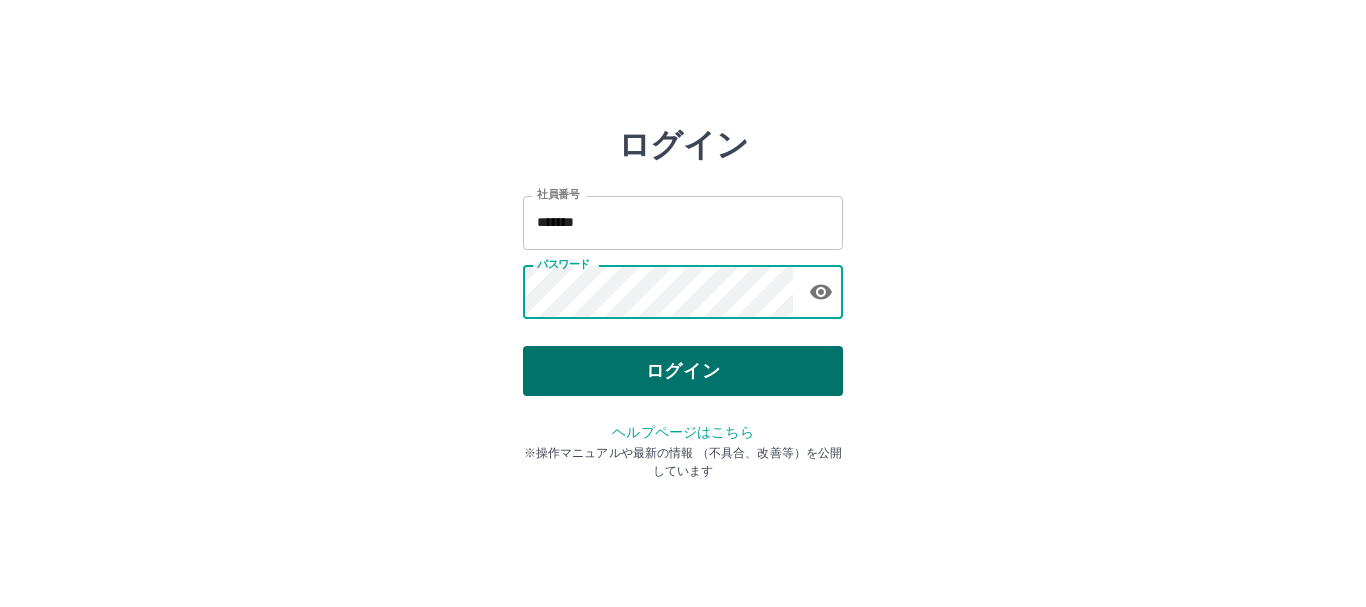 click on "ログイン" at bounding box center (683, 371) 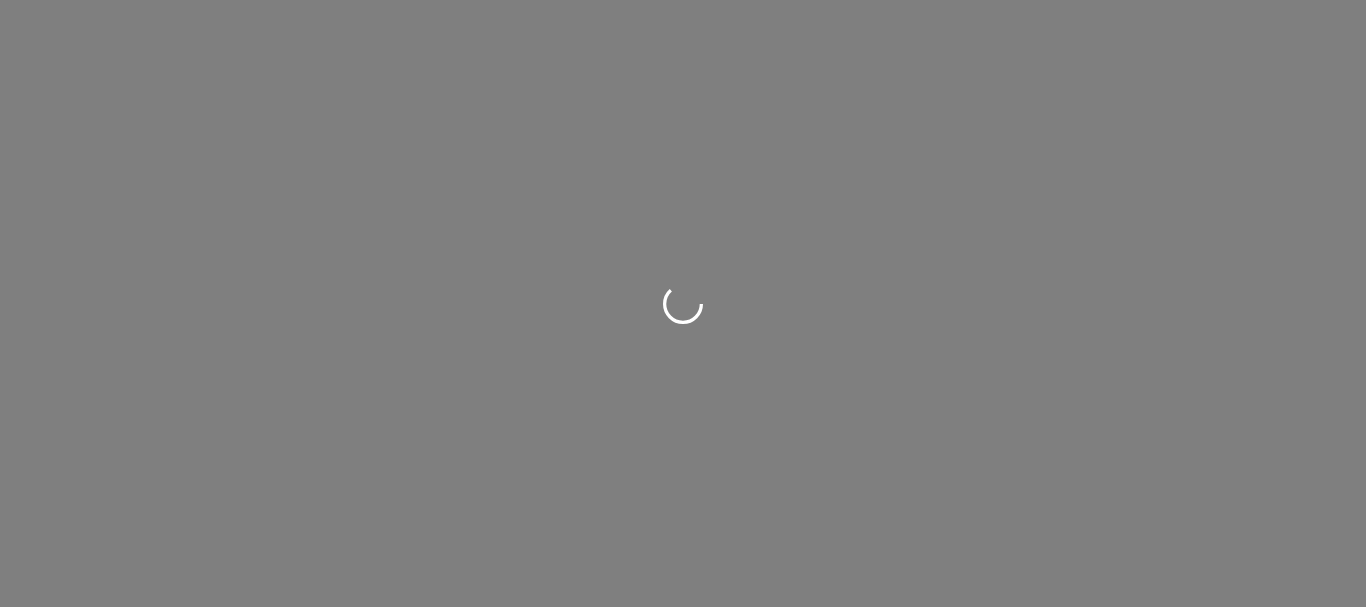 scroll, scrollTop: 0, scrollLeft: 0, axis: both 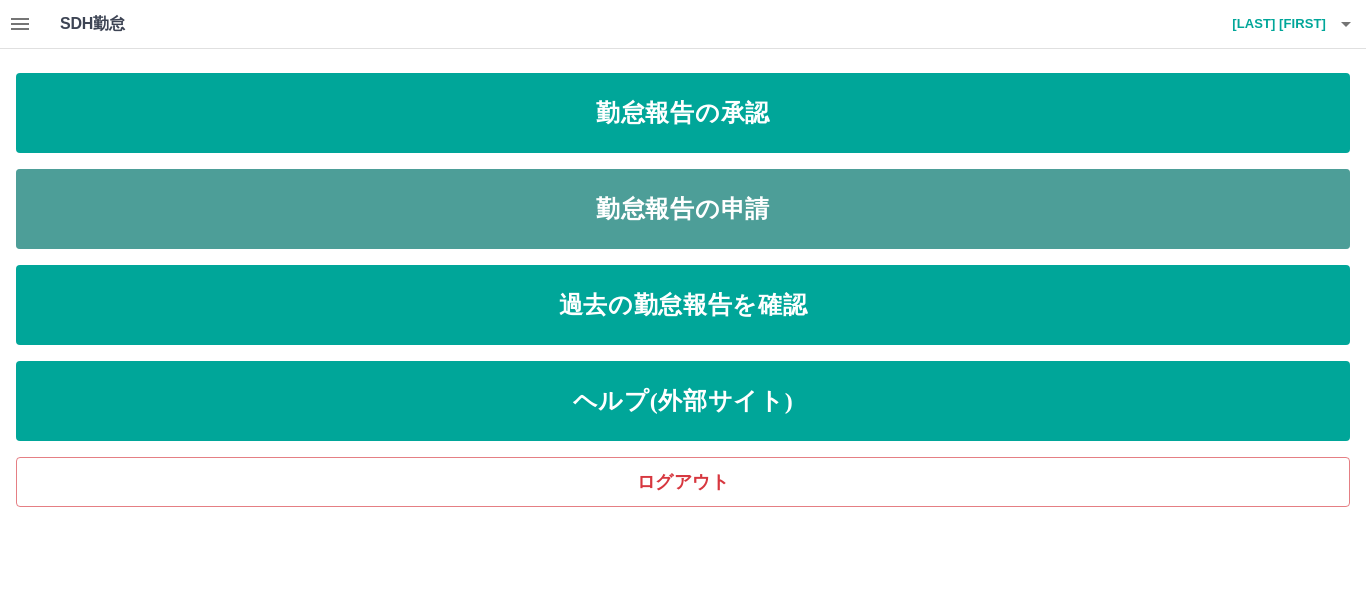 click on "勤怠報告の申請" at bounding box center [683, 209] 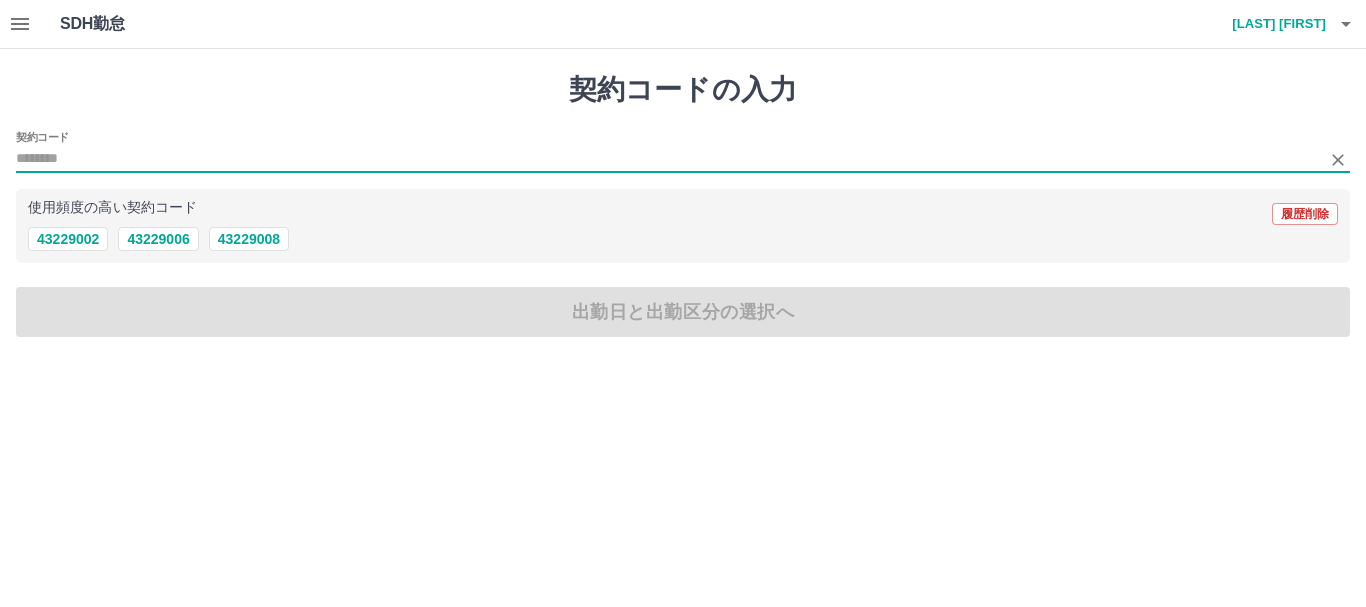 click on "契約コード" at bounding box center (668, 159) 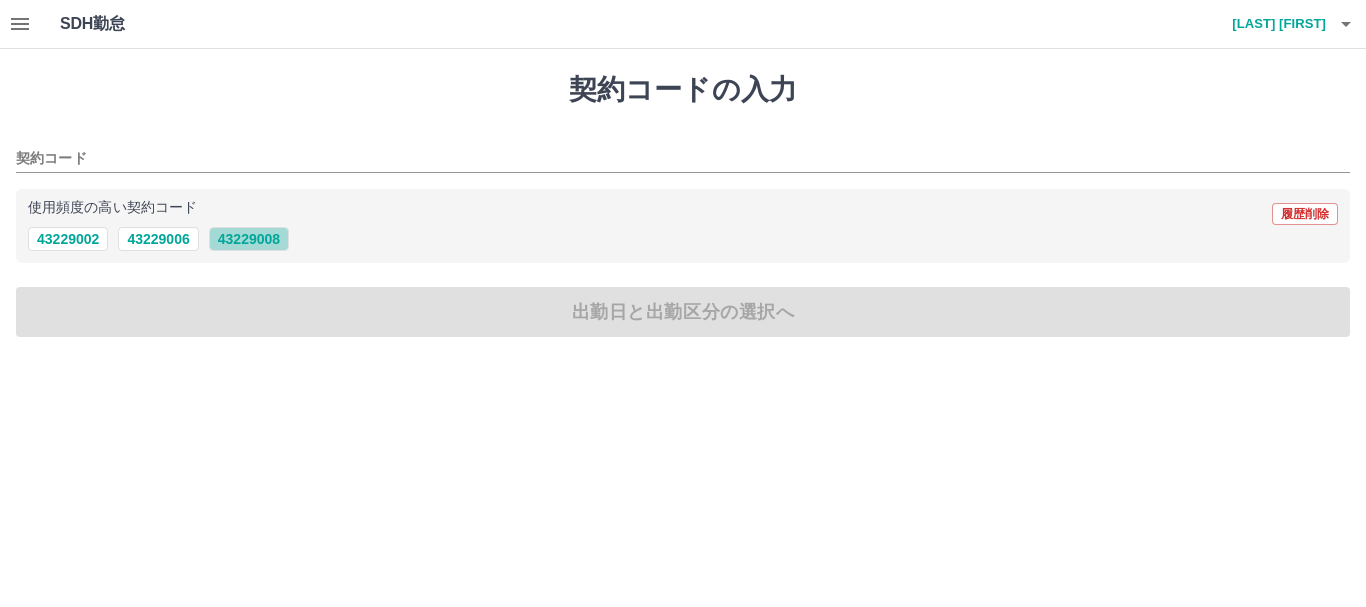 click on "43229008" at bounding box center [249, 239] 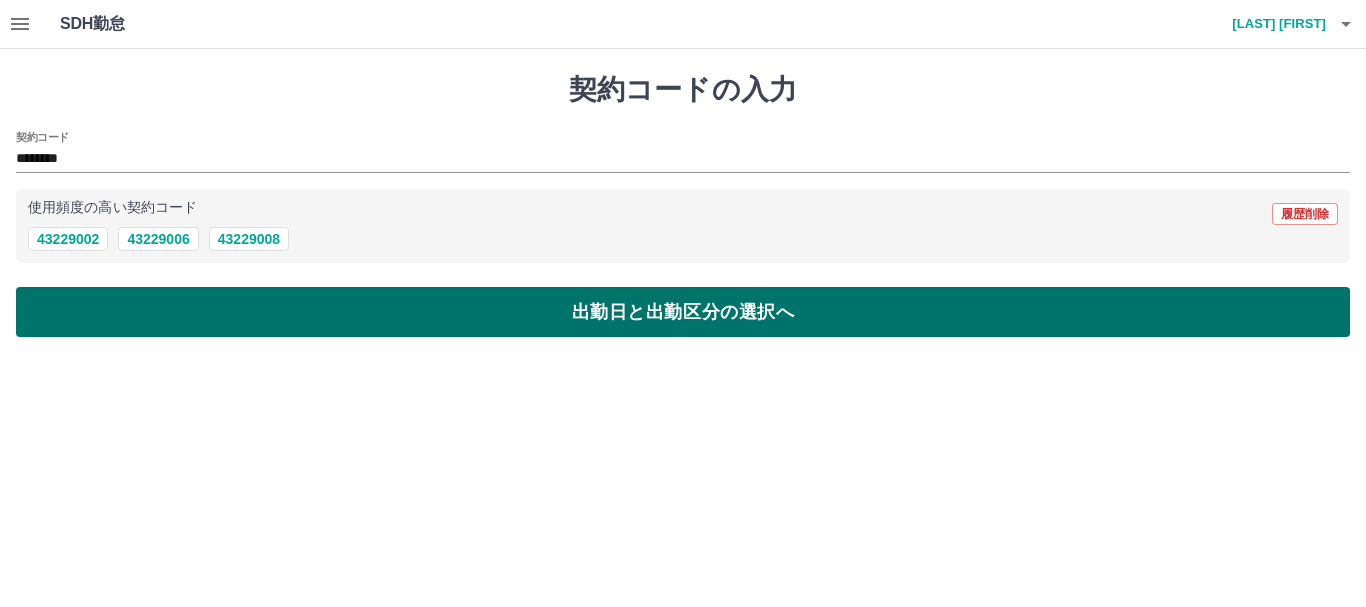 drag, startPoint x: 682, startPoint y: 310, endPoint x: 654, endPoint y: 298, distance: 30.463093 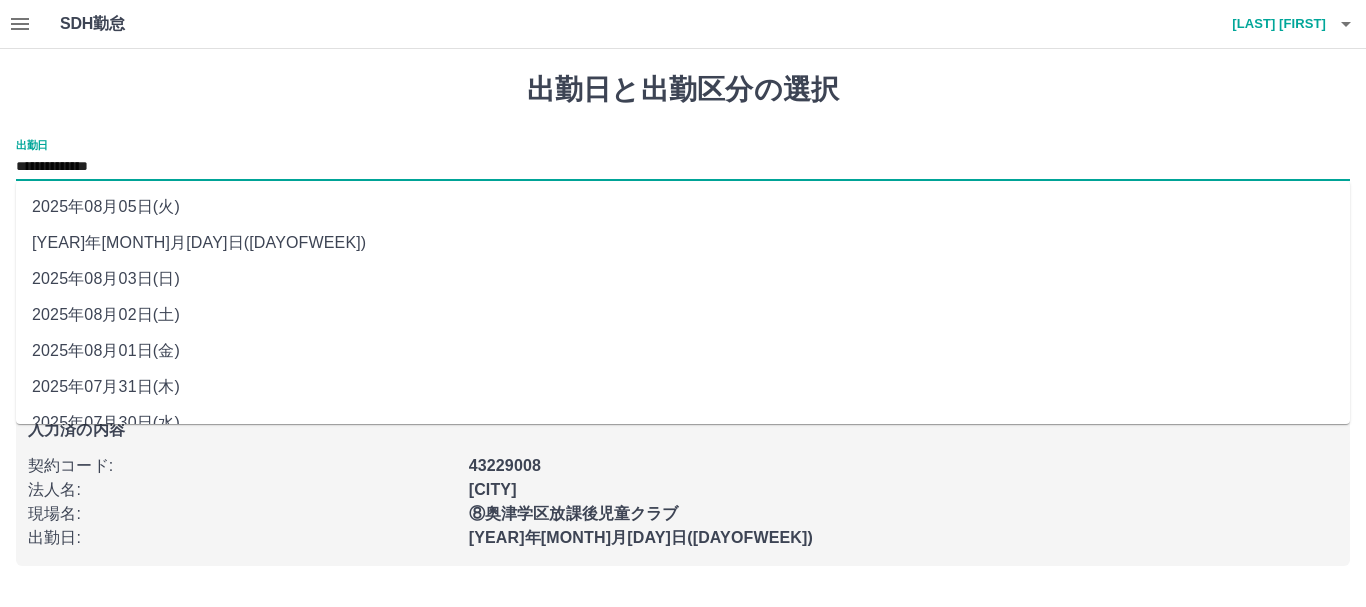click on "**********" at bounding box center [683, 167] 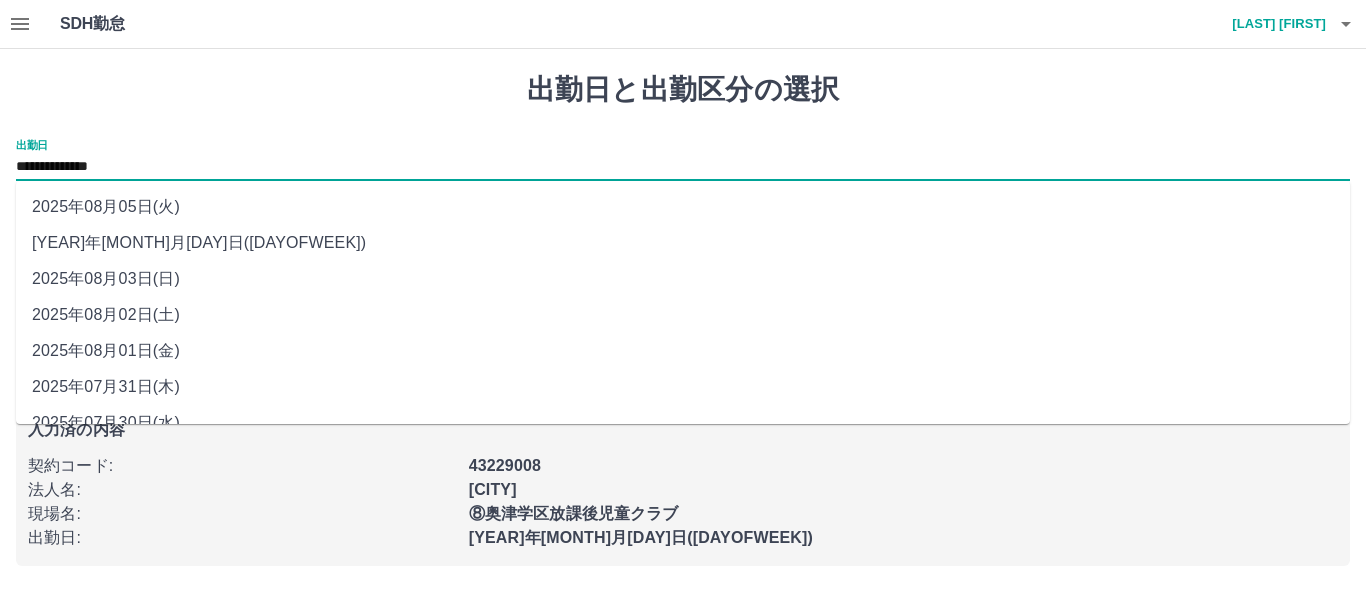 click on "2025年08月03日(日)" at bounding box center [683, 279] 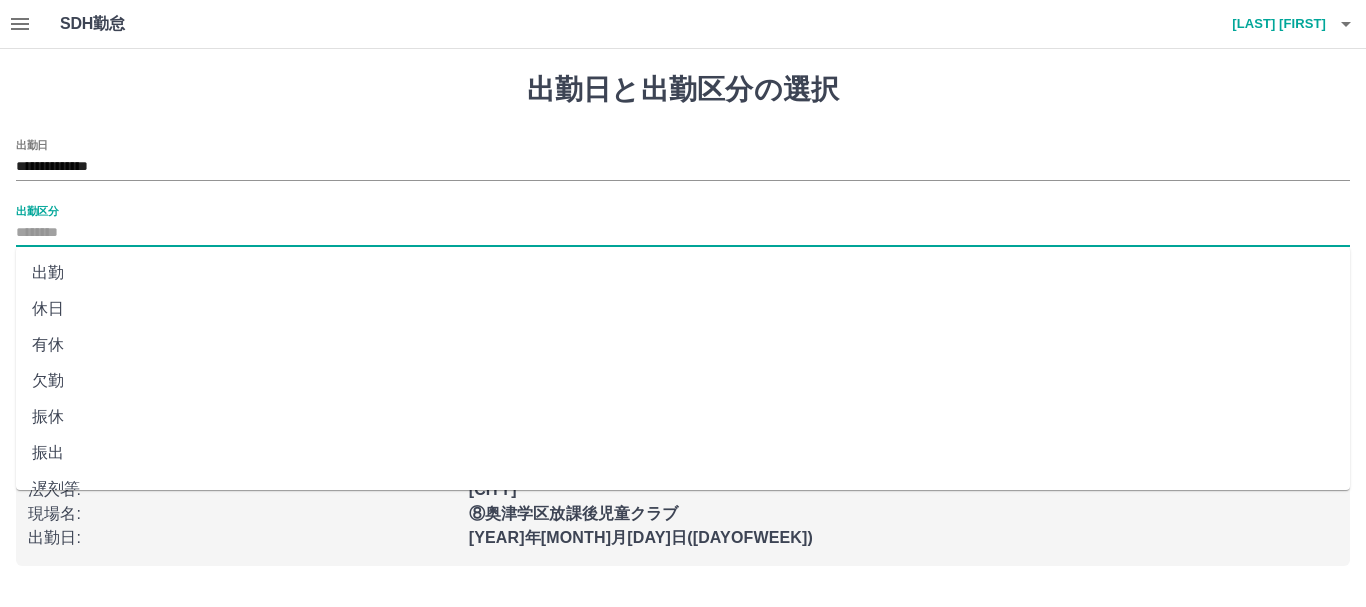 drag, startPoint x: 88, startPoint y: 229, endPoint x: 103, endPoint y: 231, distance: 15.132746 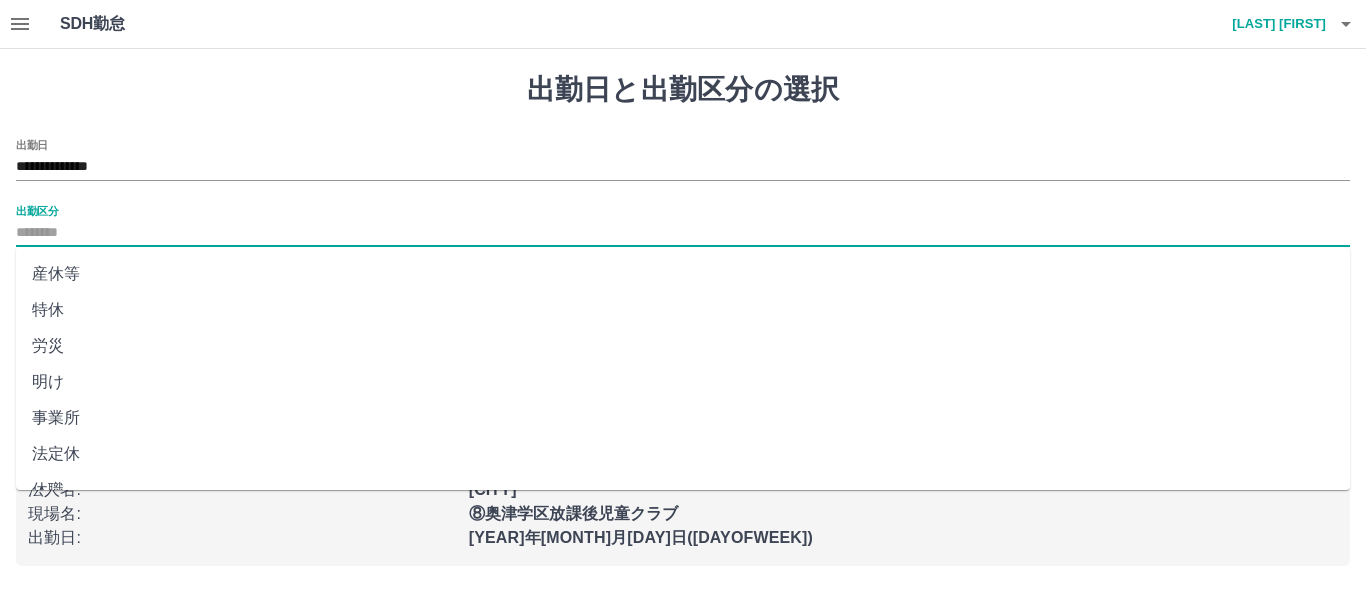 scroll, scrollTop: 400, scrollLeft: 0, axis: vertical 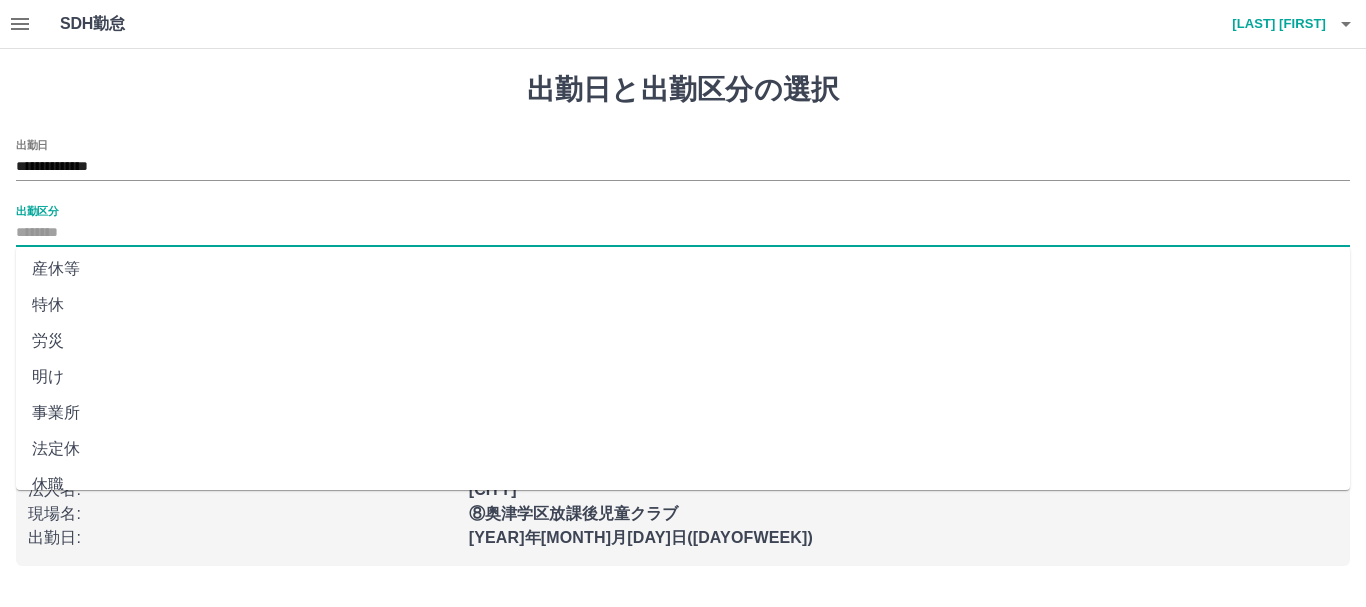 click on "法定休" at bounding box center [683, 449] 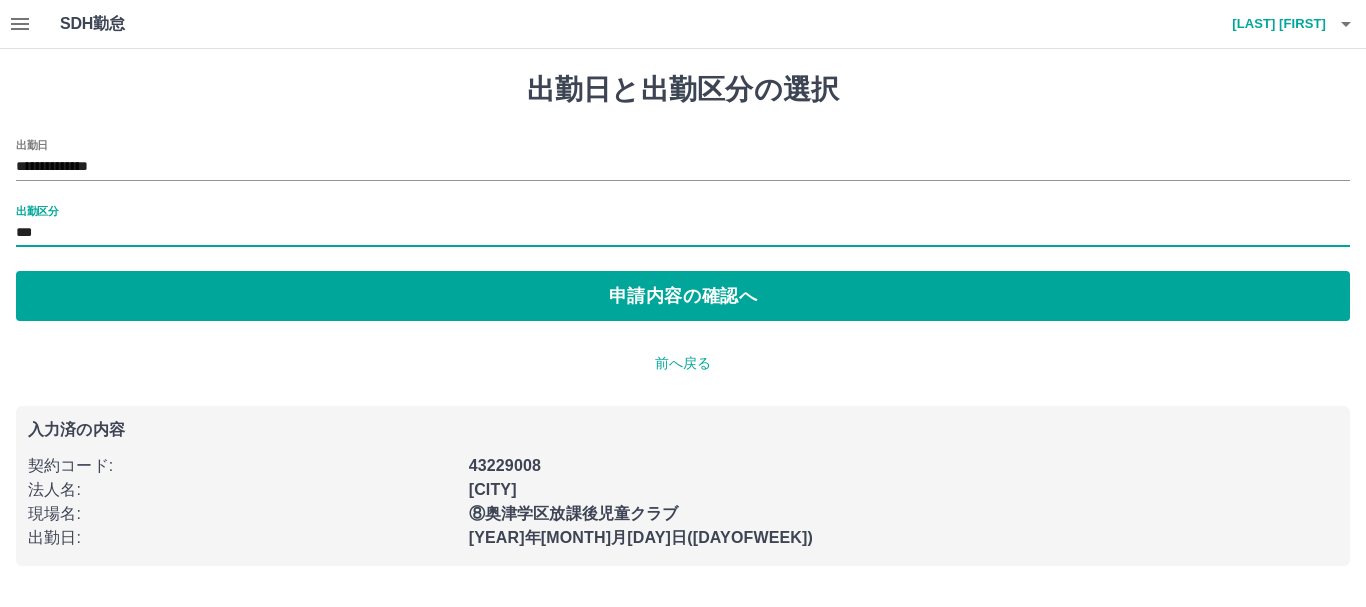 type on "***" 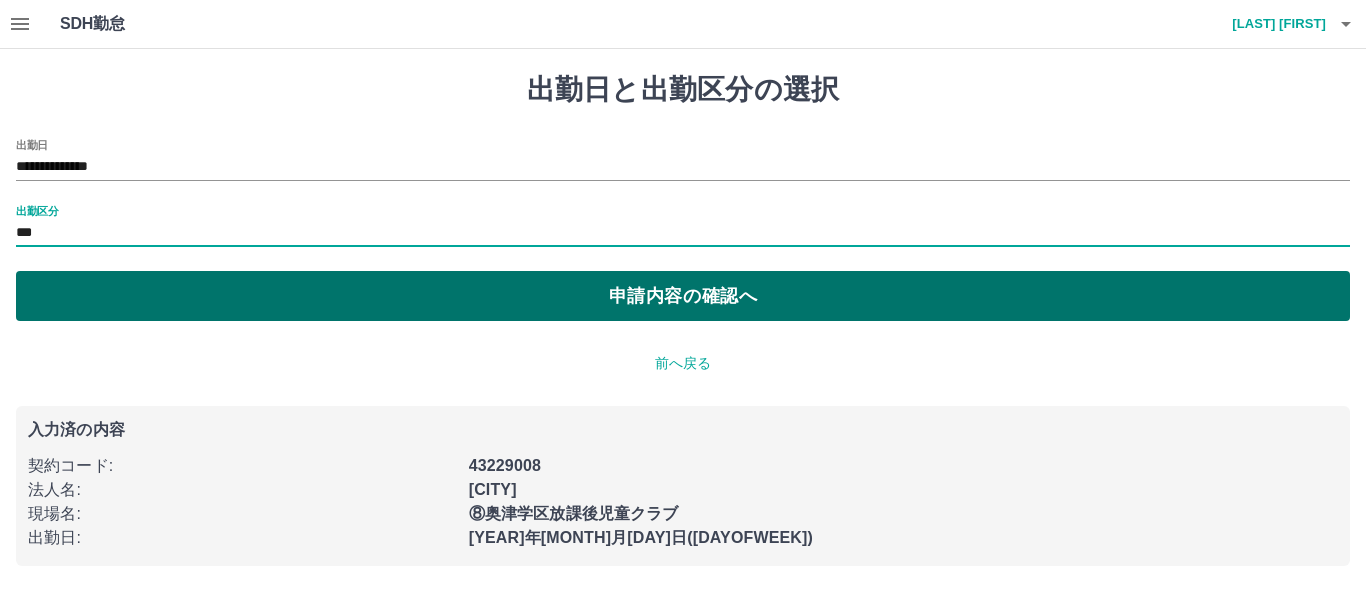 drag, startPoint x: 657, startPoint y: 288, endPoint x: 620, endPoint y: 293, distance: 37.336308 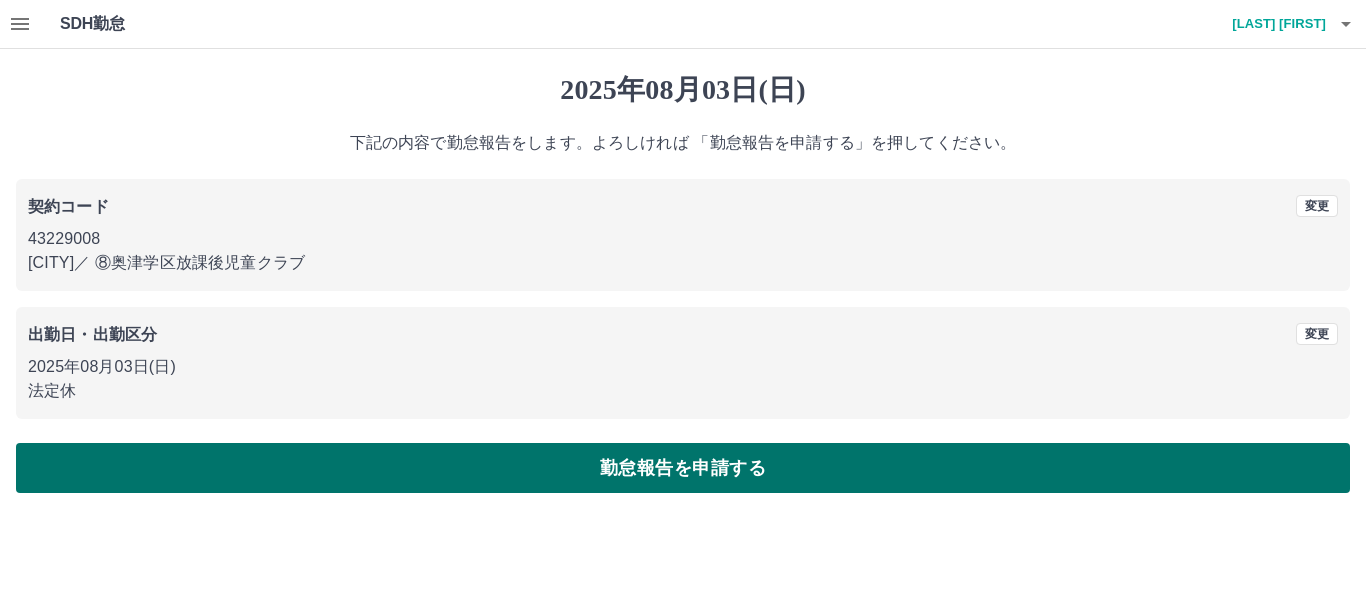 click on "勤怠報告を申請する" at bounding box center (683, 468) 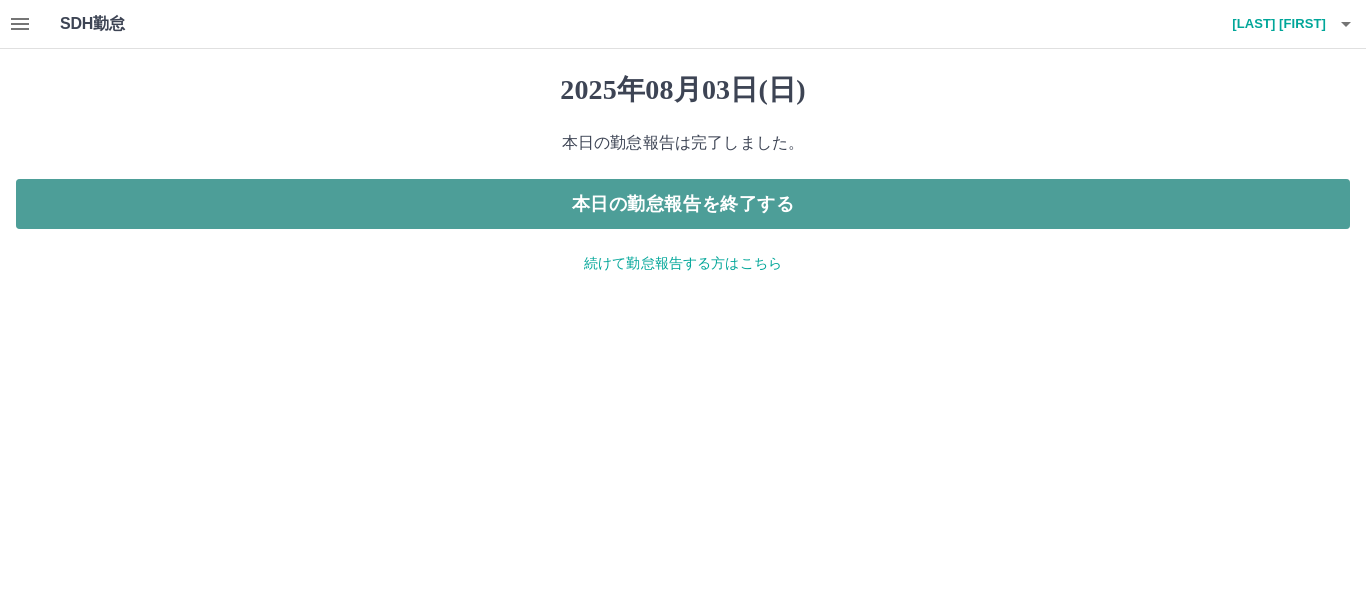 click on "本日の勤怠報告を終了する" at bounding box center [683, 204] 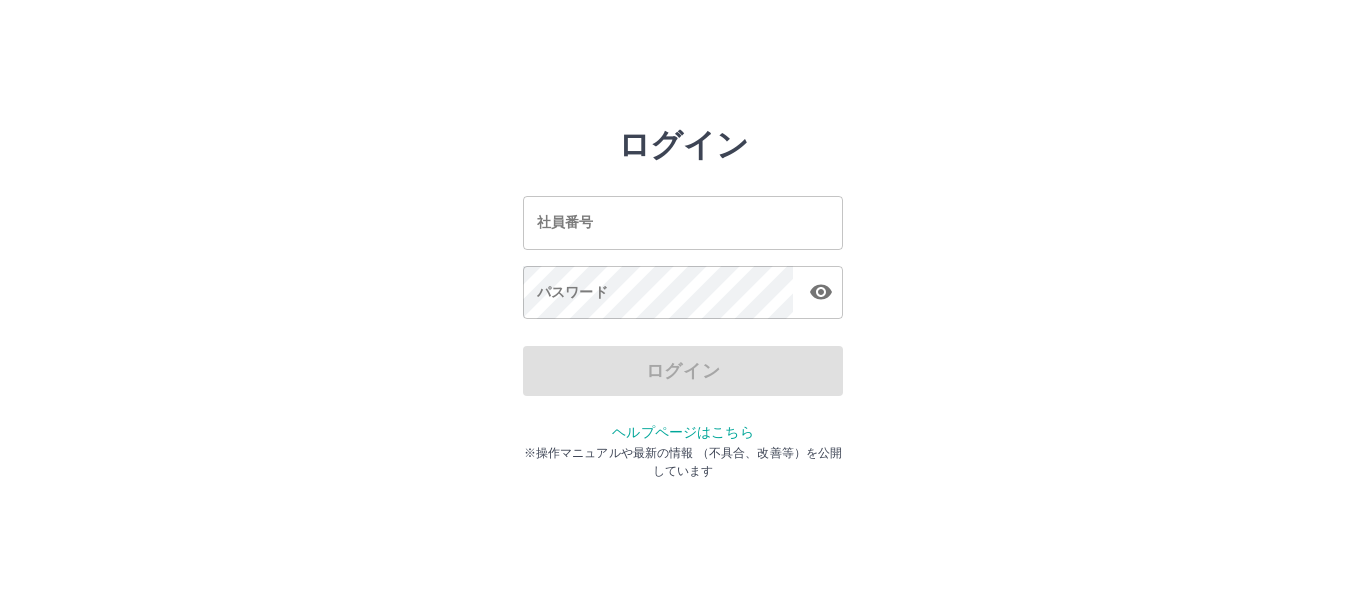 scroll, scrollTop: 0, scrollLeft: 0, axis: both 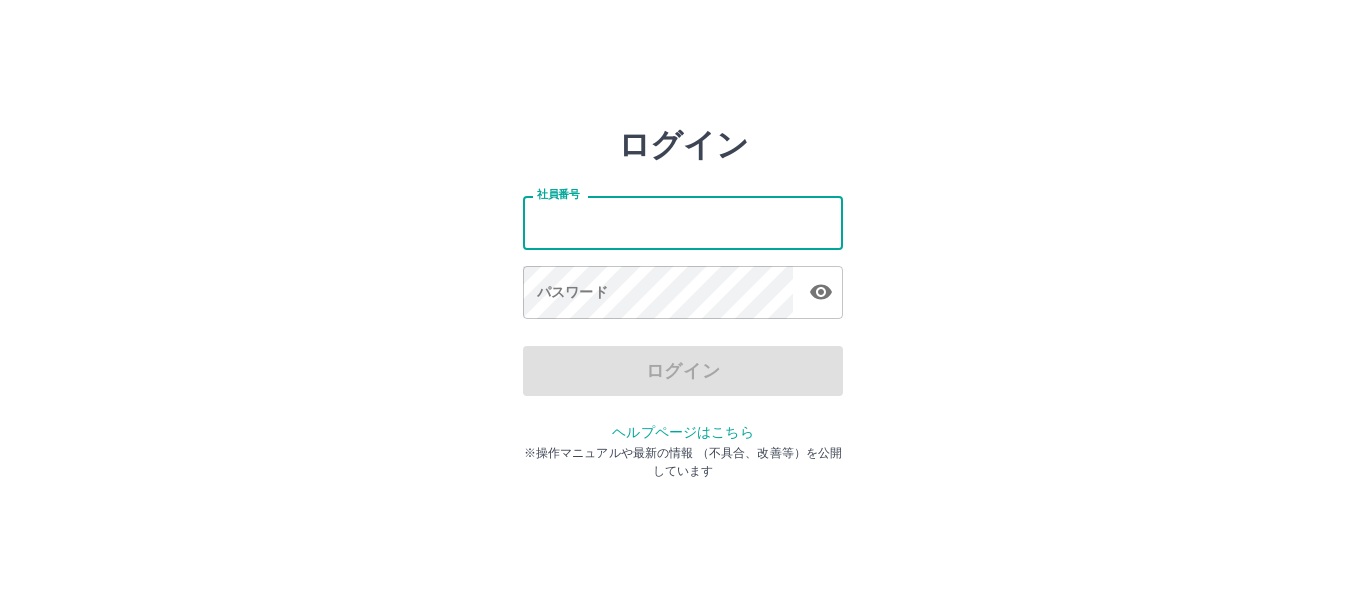 type on "*******" 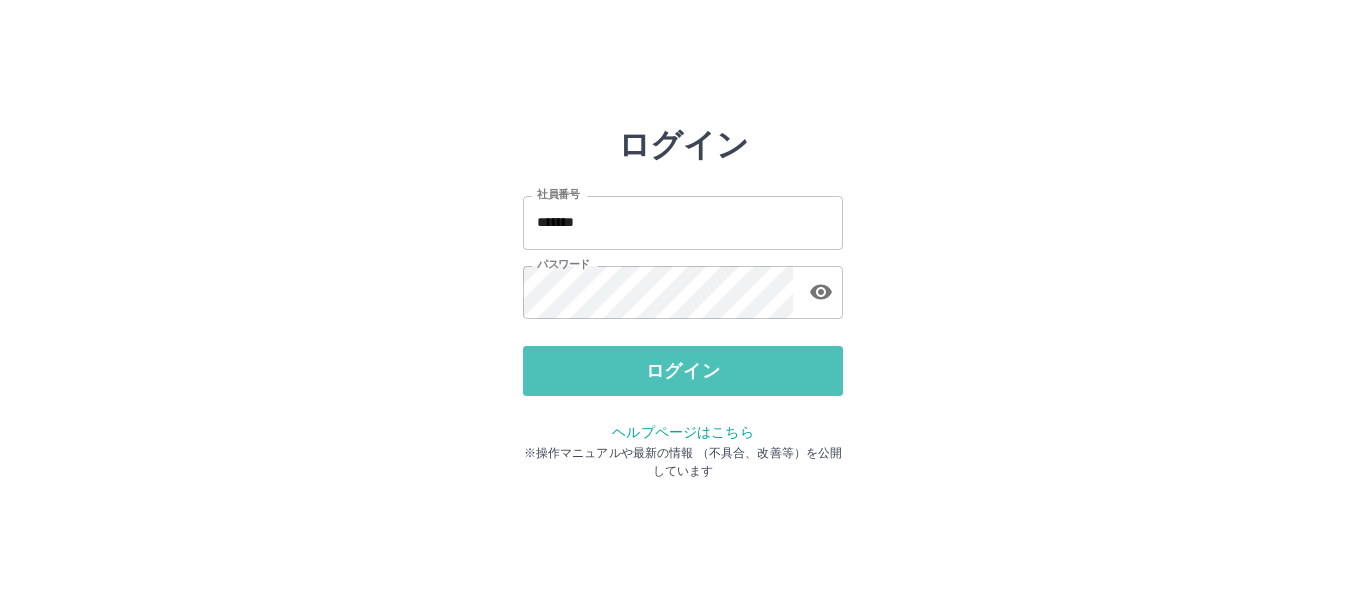 click on "ログイン" at bounding box center (683, 371) 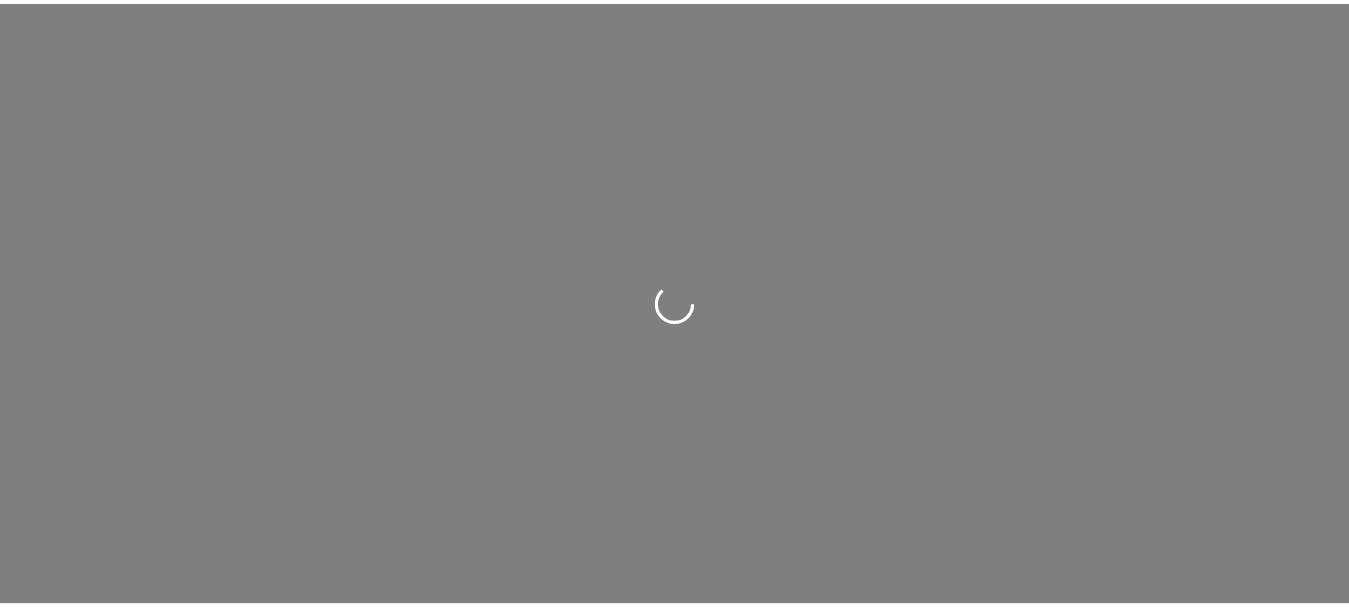 scroll, scrollTop: 0, scrollLeft: 0, axis: both 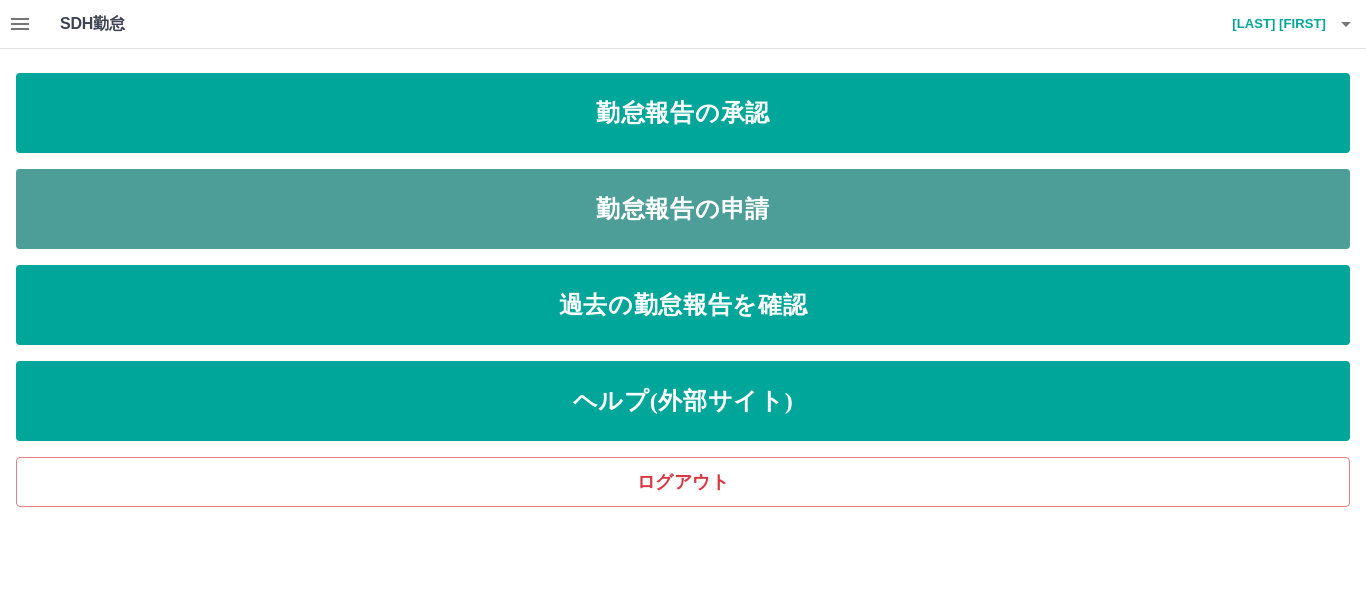 click on "勤怠報告の申請" at bounding box center (683, 209) 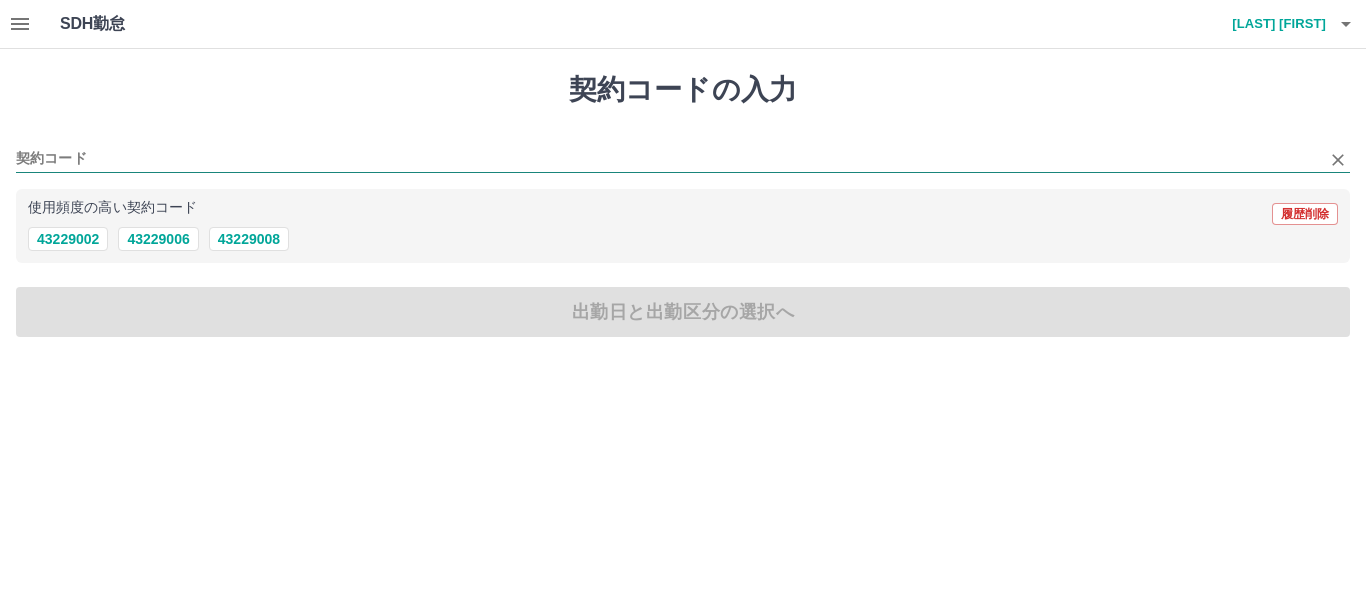 click on "契約コード" at bounding box center (668, 159) 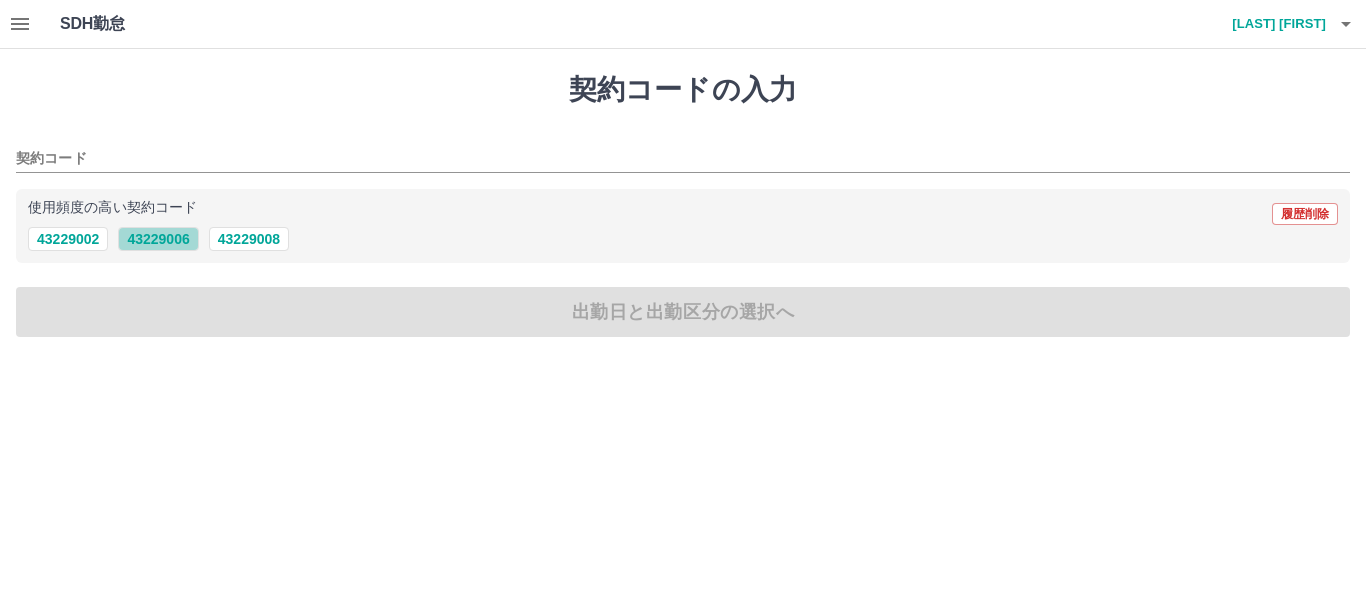 click on "43229006" at bounding box center [158, 239] 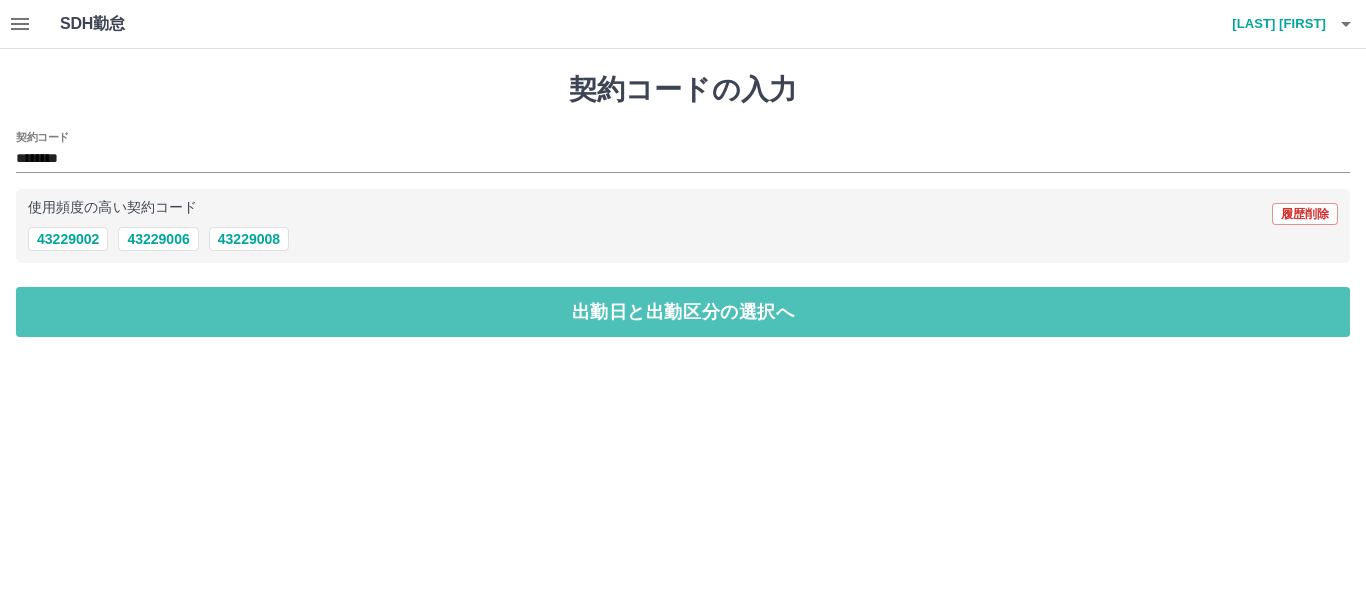 drag, startPoint x: 699, startPoint y: 311, endPoint x: 594, endPoint y: 272, distance: 112.00893 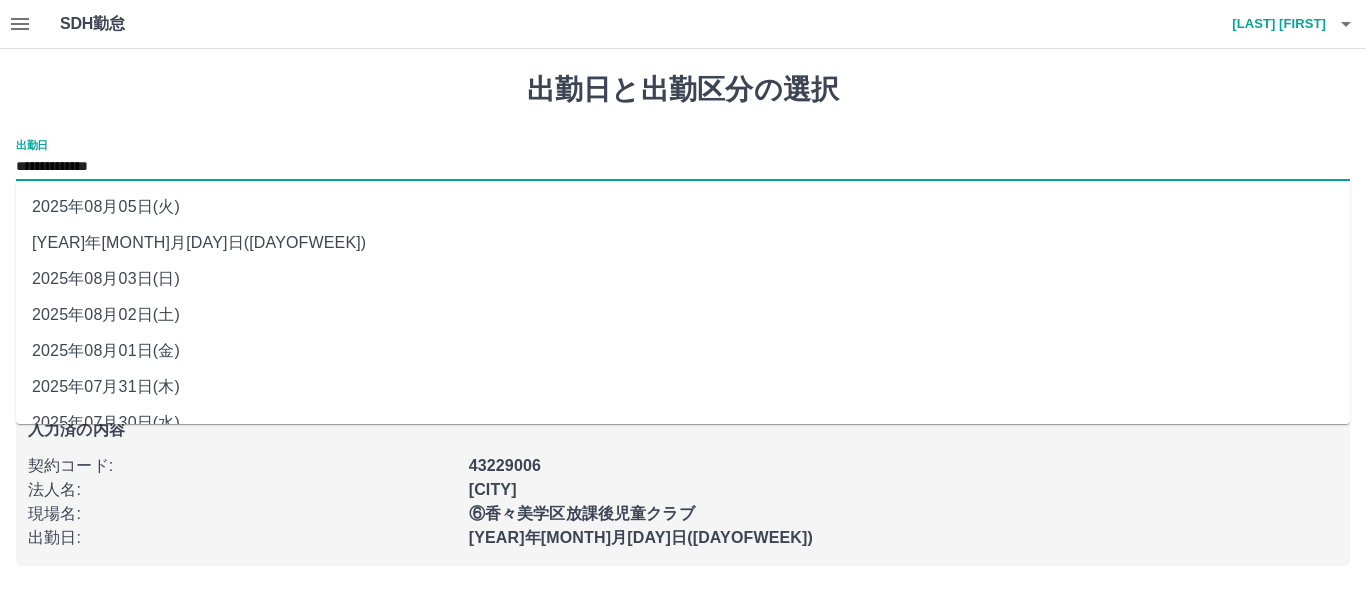 click on "**********" at bounding box center (683, 167) 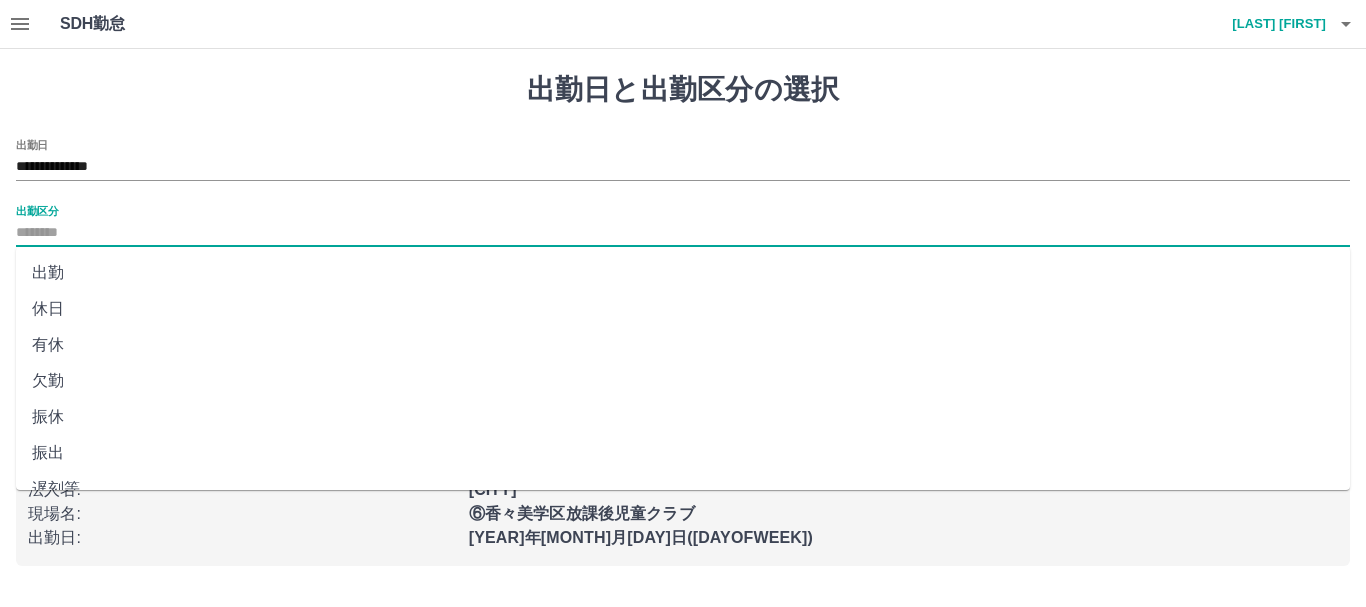 click on "出勤区分" at bounding box center [683, 233] 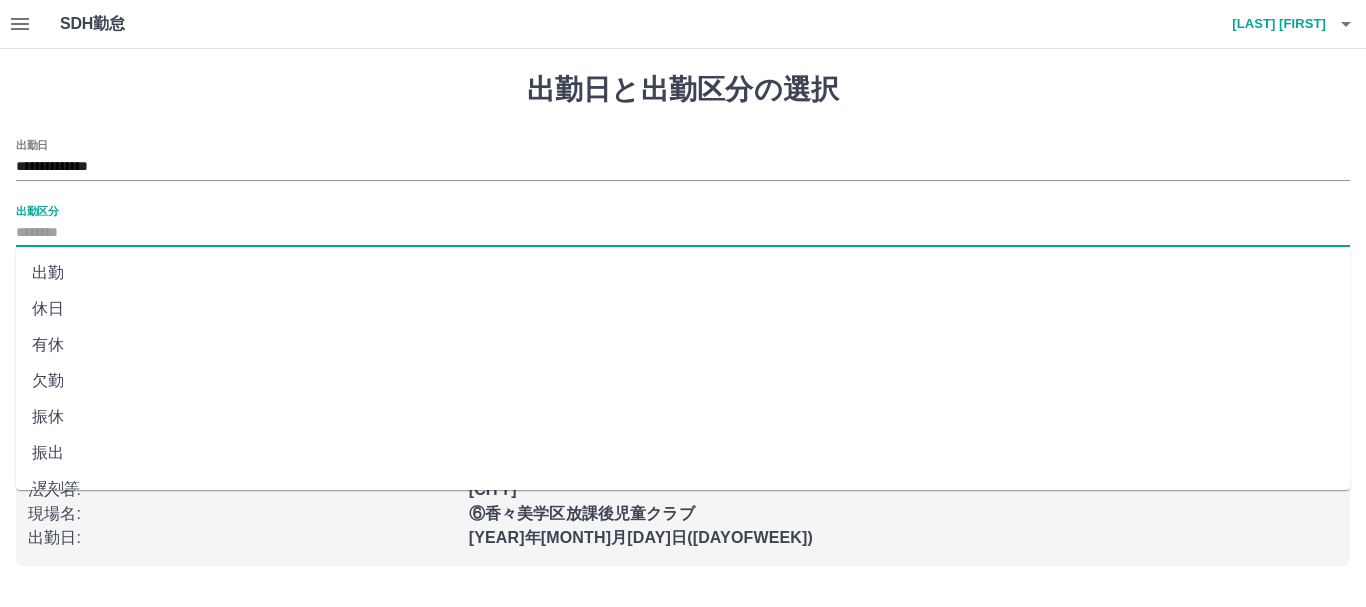 click on "出勤" at bounding box center [683, 273] 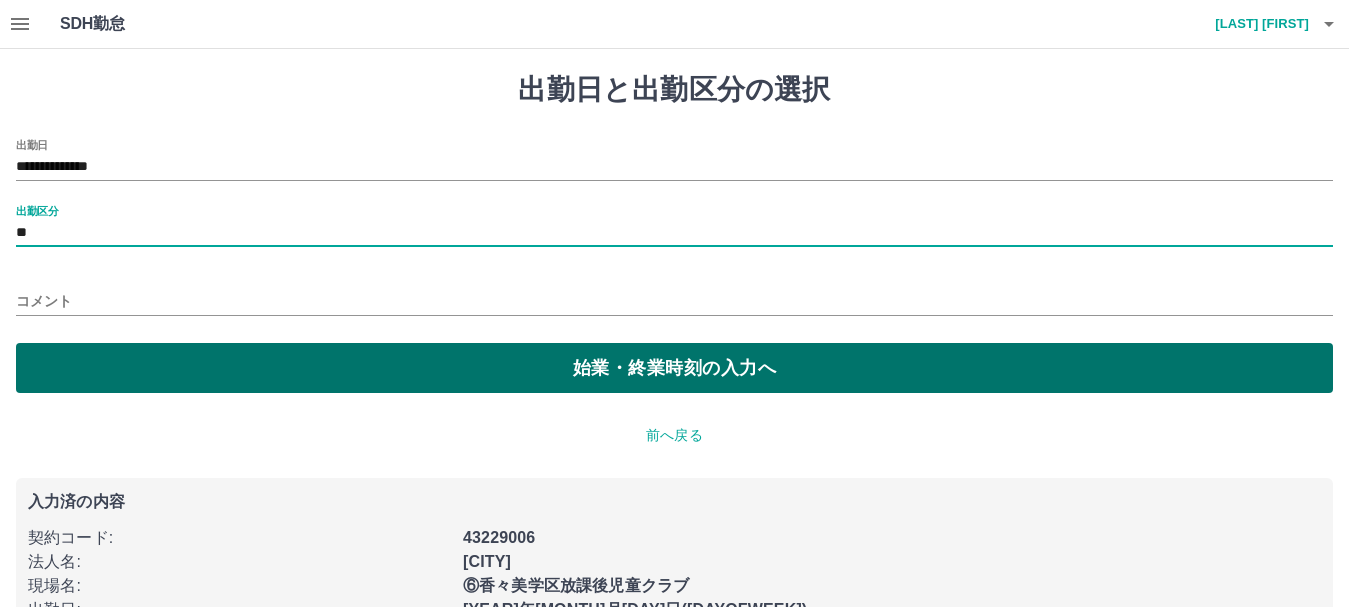 click on "始業・終業時刻の入力へ" at bounding box center (674, 368) 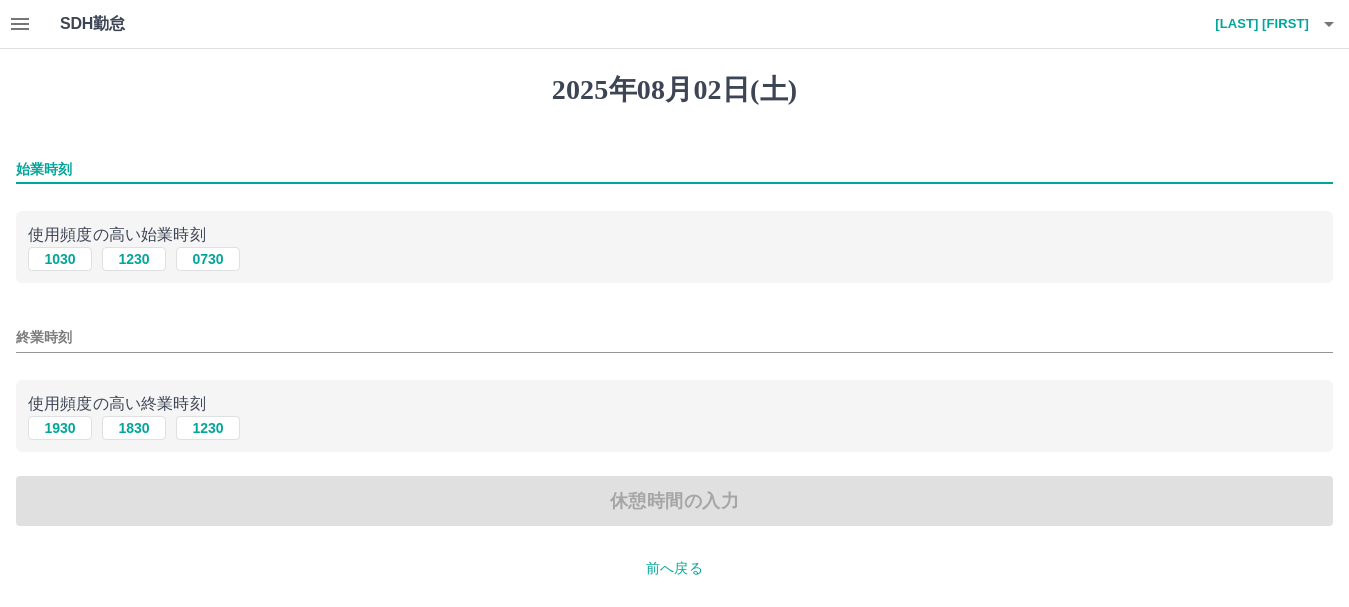 click on "始業時刻" at bounding box center (674, 169) 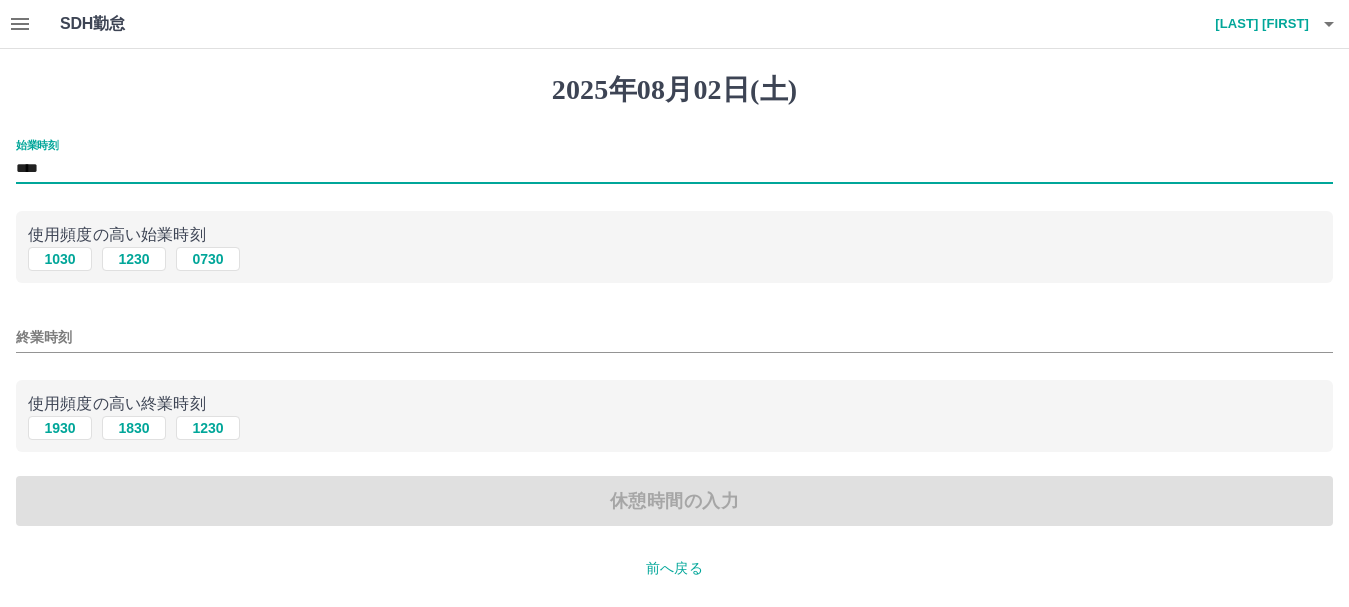 click on "終業時刻" at bounding box center (674, 337) 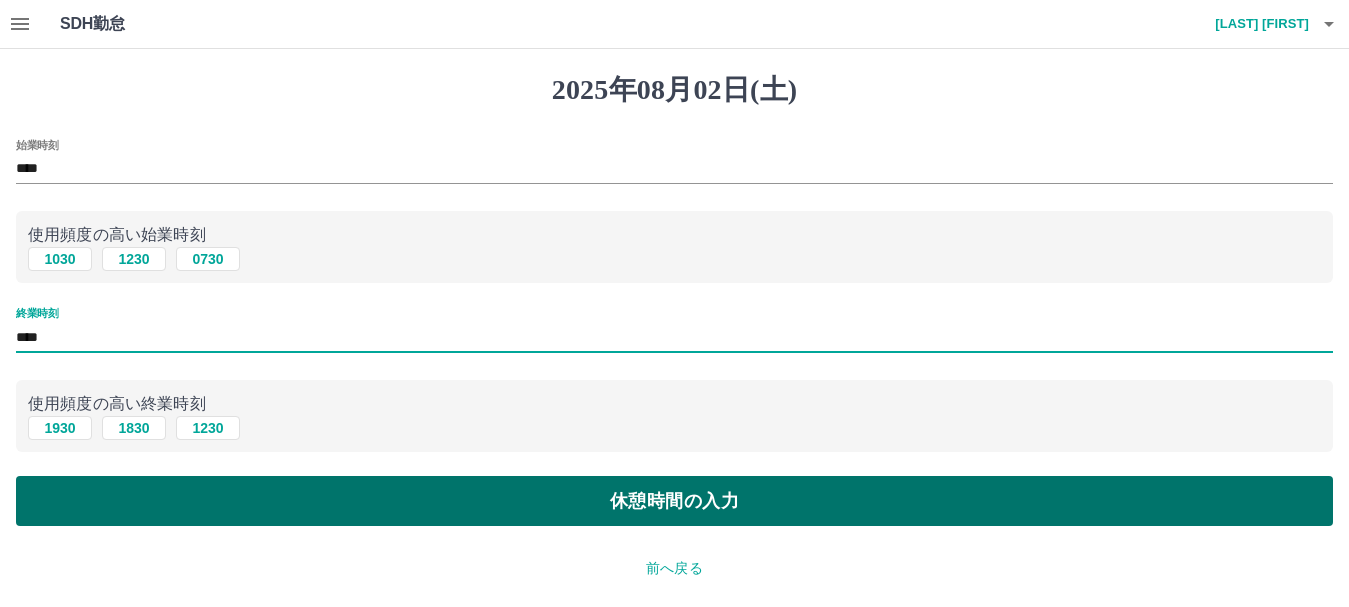 type on "****" 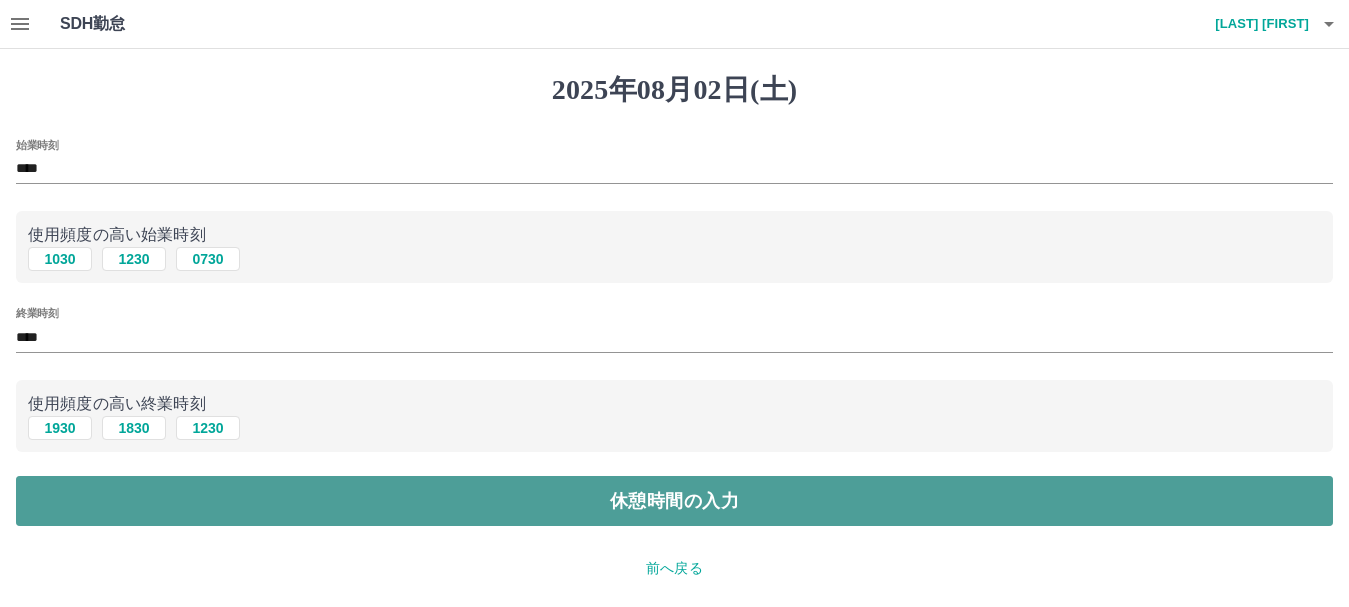 click on "休憩時間の入力" at bounding box center [674, 501] 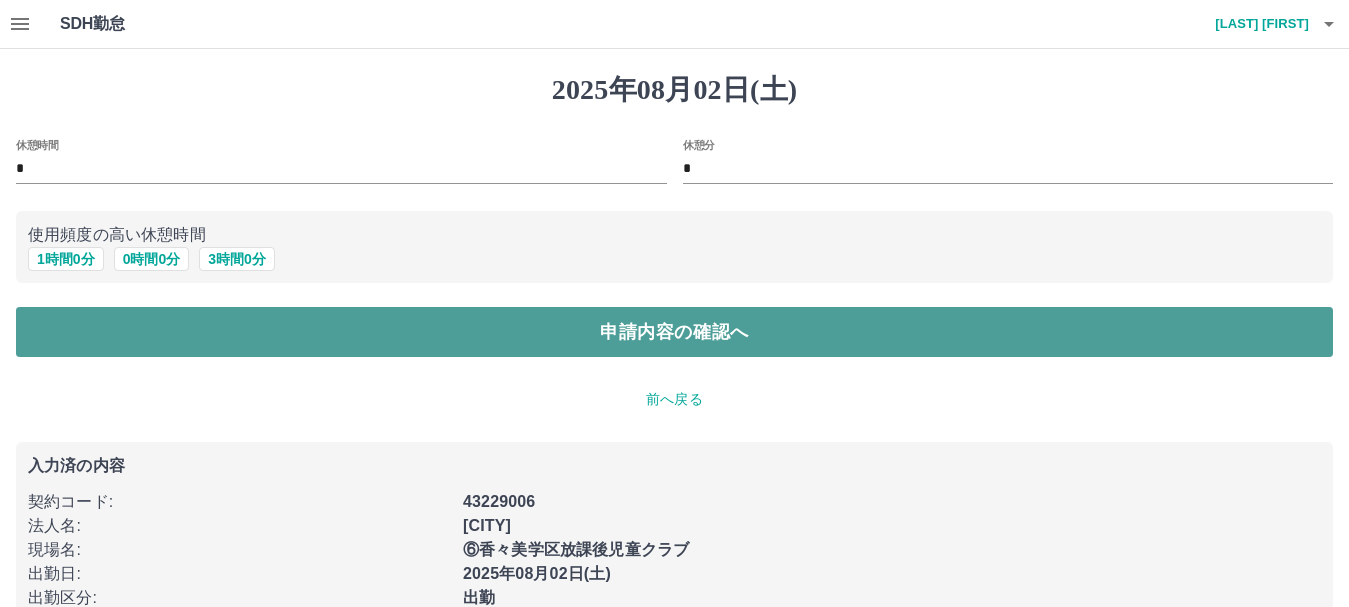 click on "申請内容の確認へ" at bounding box center (674, 332) 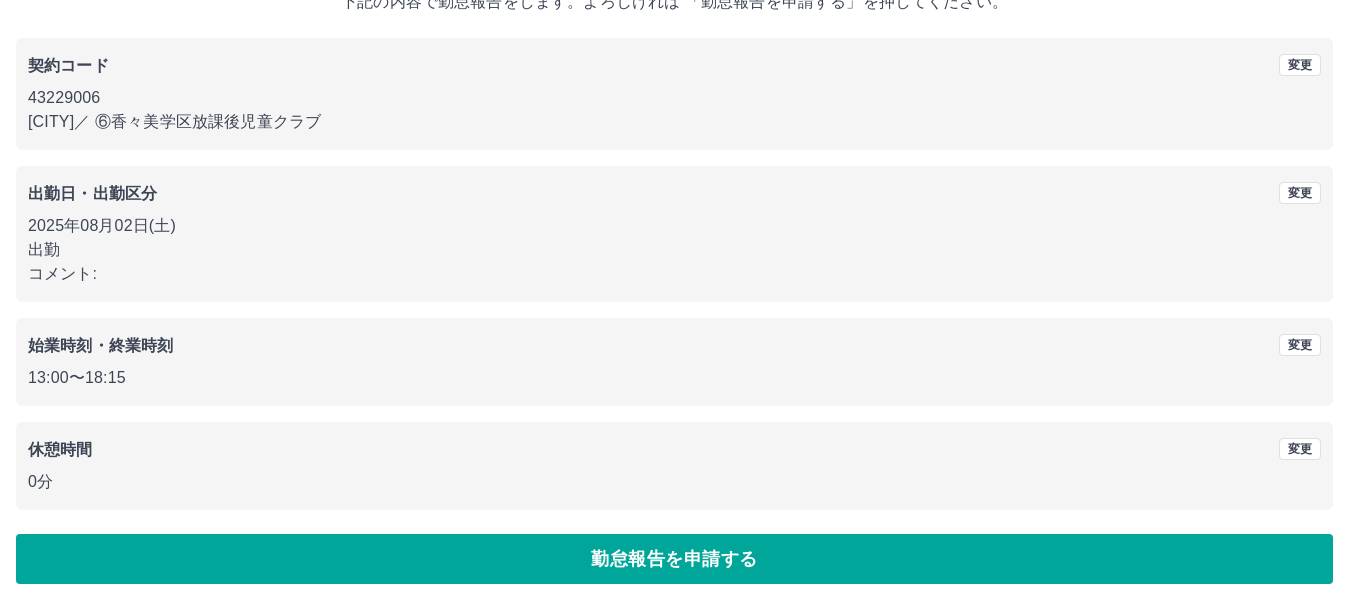 scroll, scrollTop: 142, scrollLeft: 0, axis: vertical 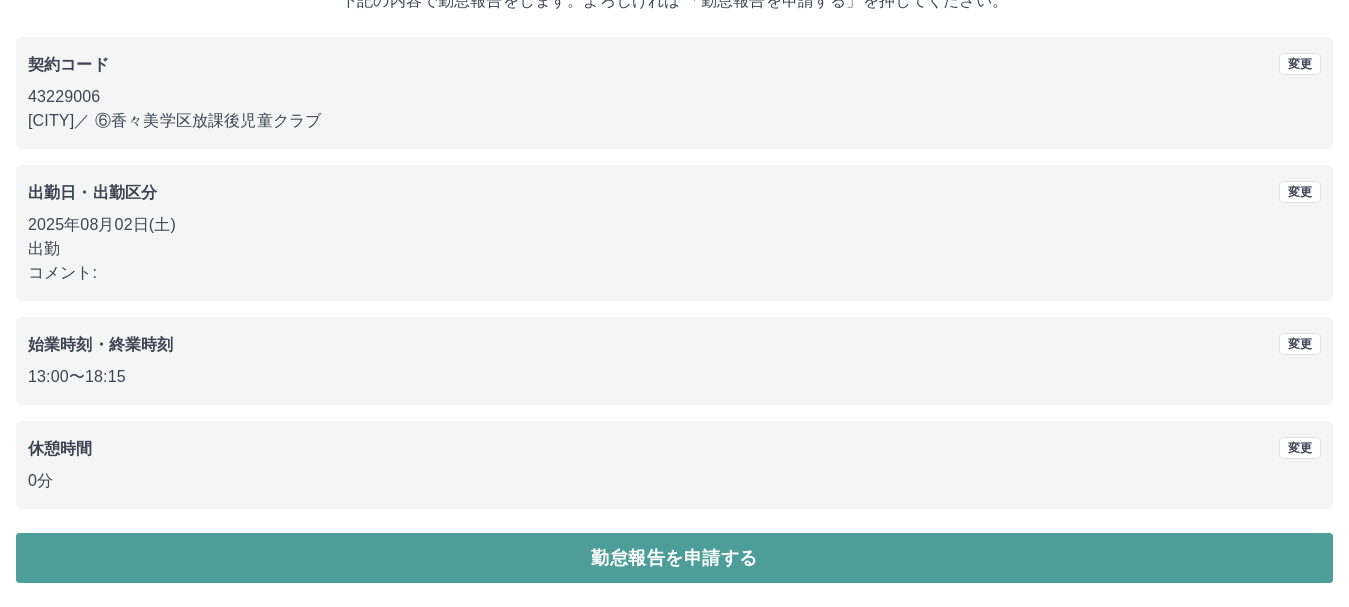 click on "勤怠報告を申請する" at bounding box center [674, 558] 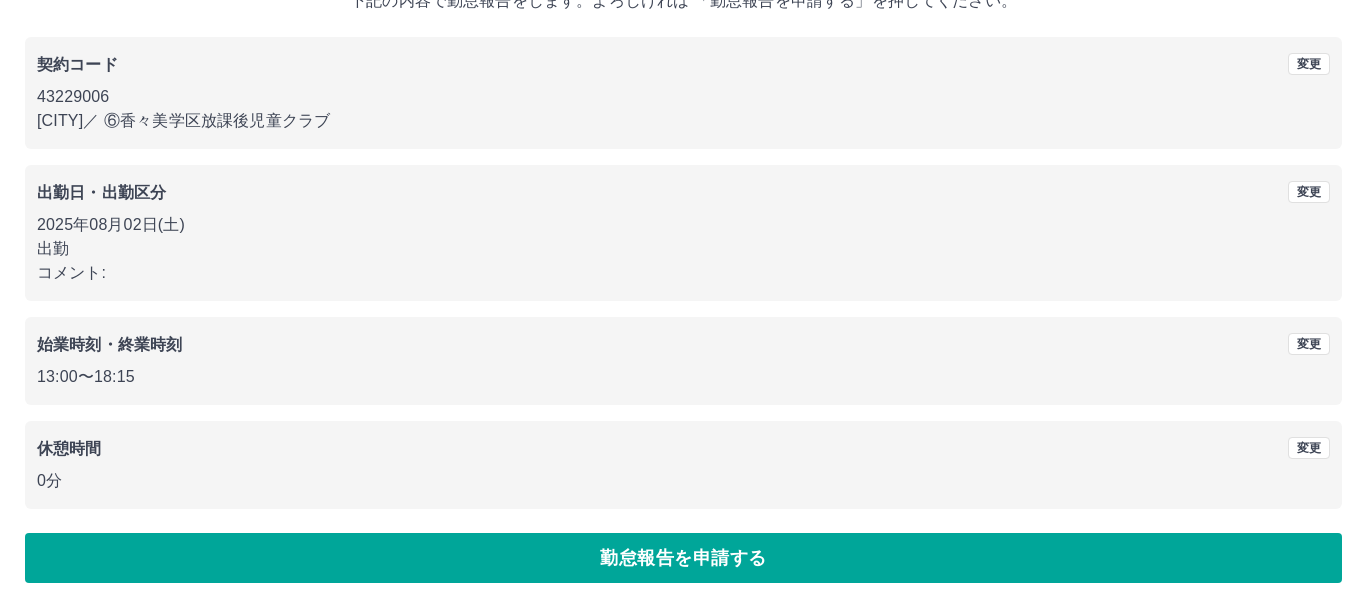 scroll, scrollTop: 0, scrollLeft: 0, axis: both 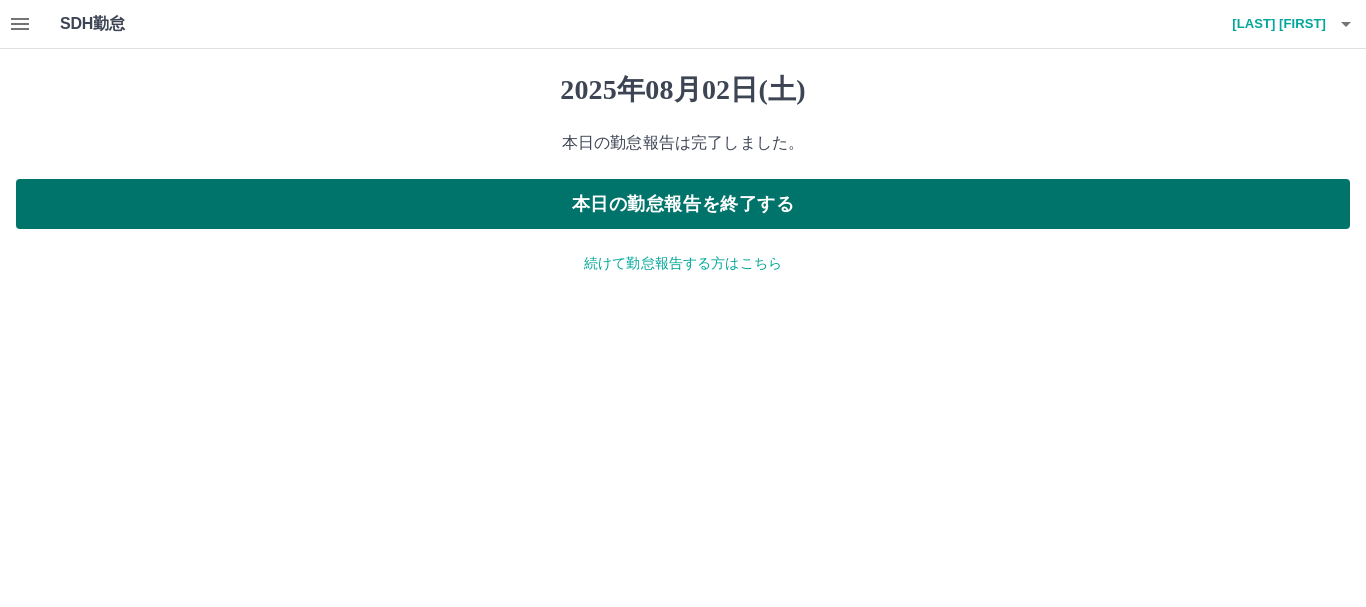 click on "本日の勤怠報告を終了する" at bounding box center [683, 204] 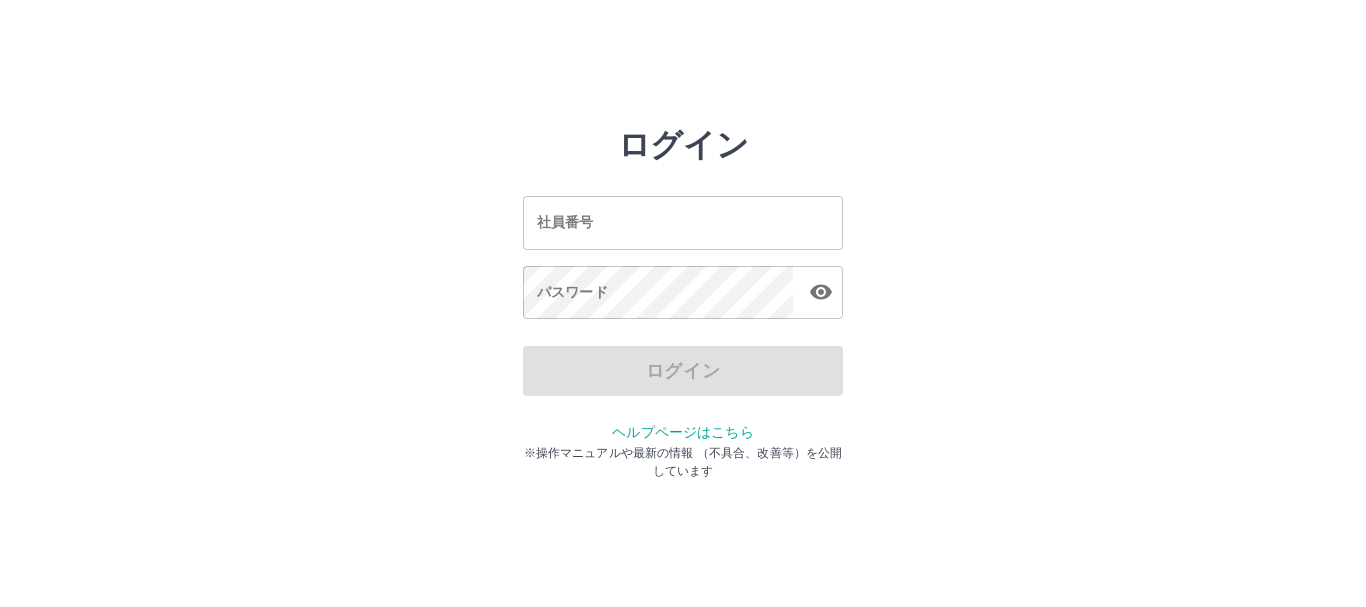 scroll, scrollTop: 0, scrollLeft: 0, axis: both 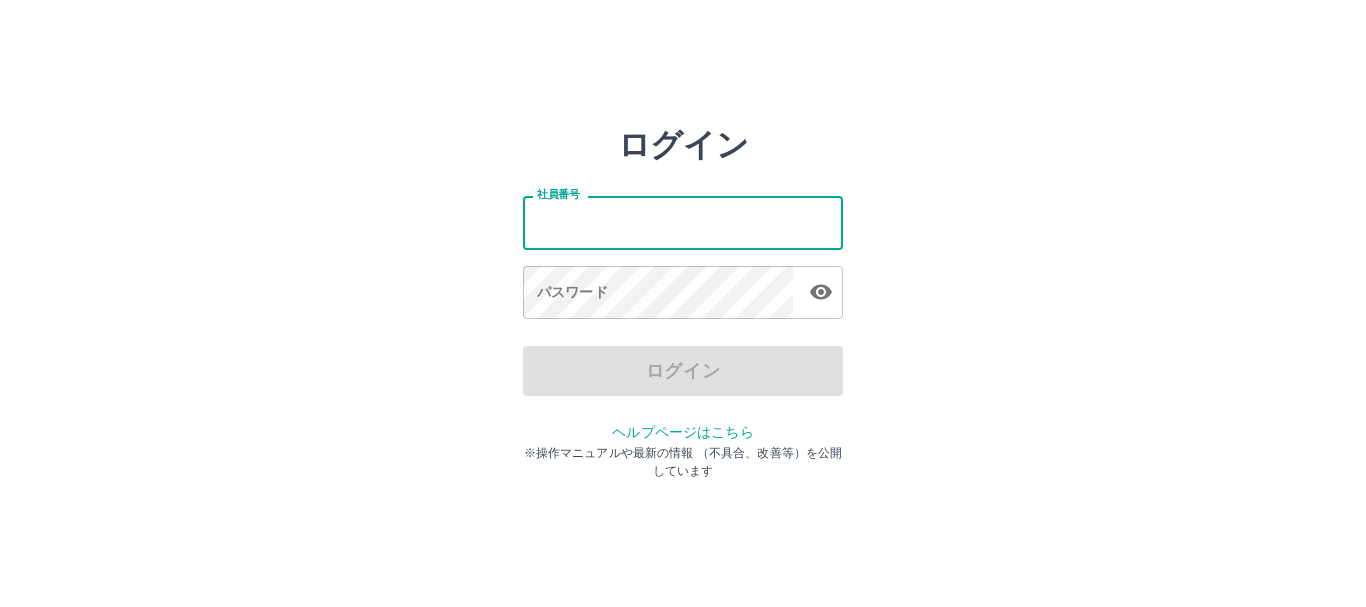 type on "*******" 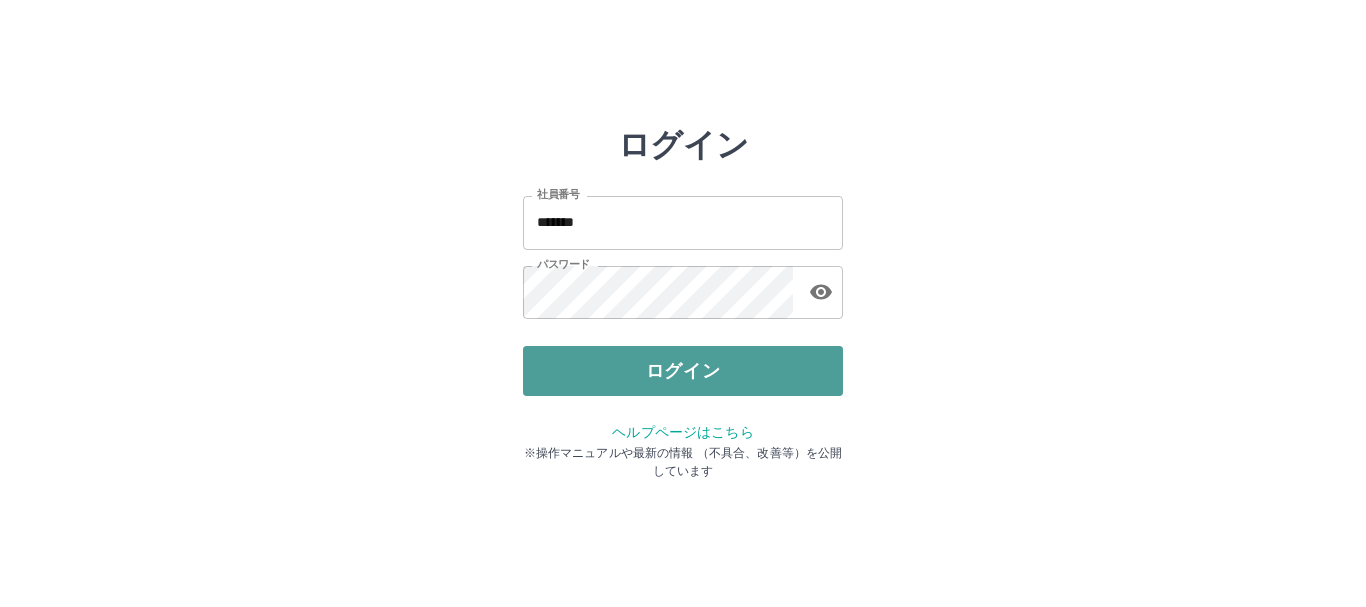 click on "ログイン" at bounding box center (683, 371) 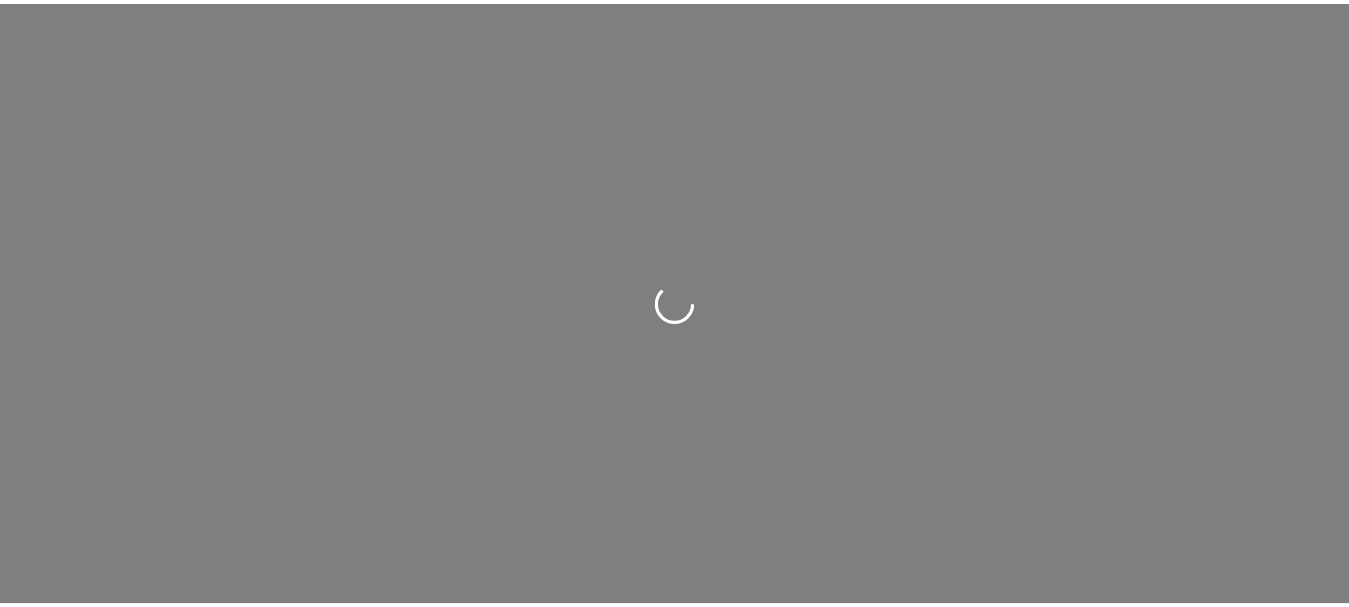 scroll, scrollTop: 0, scrollLeft: 0, axis: both 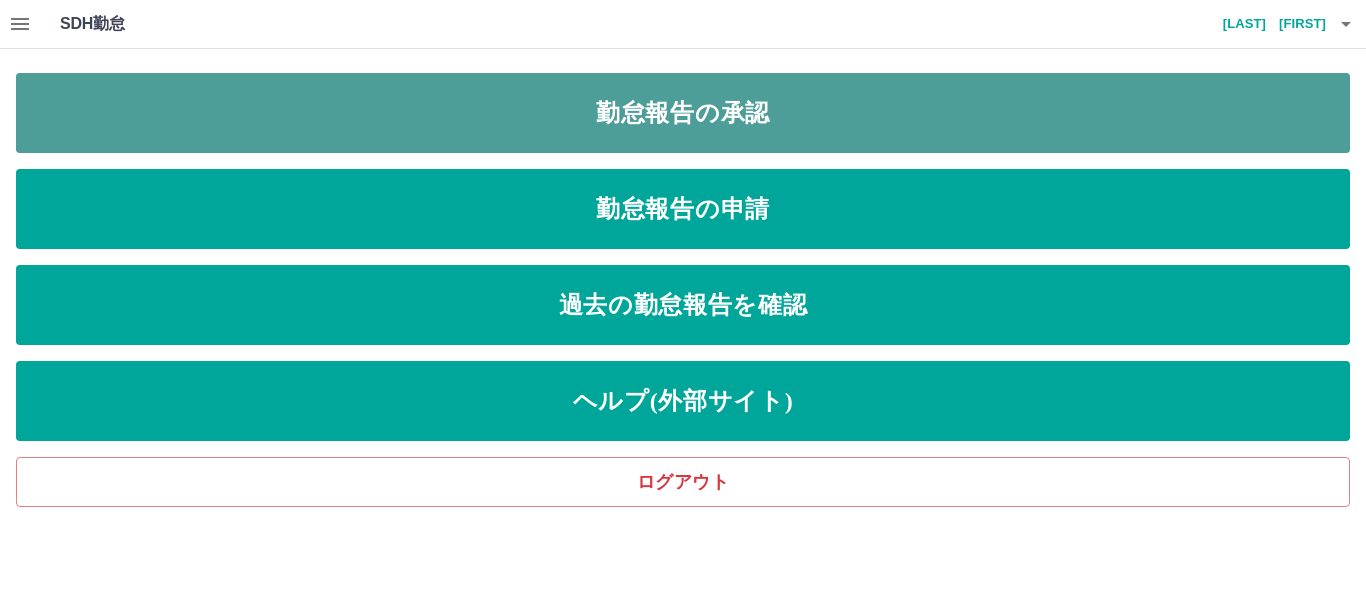 click on "勤怠報告の承認" at bounding box center [683, 113] 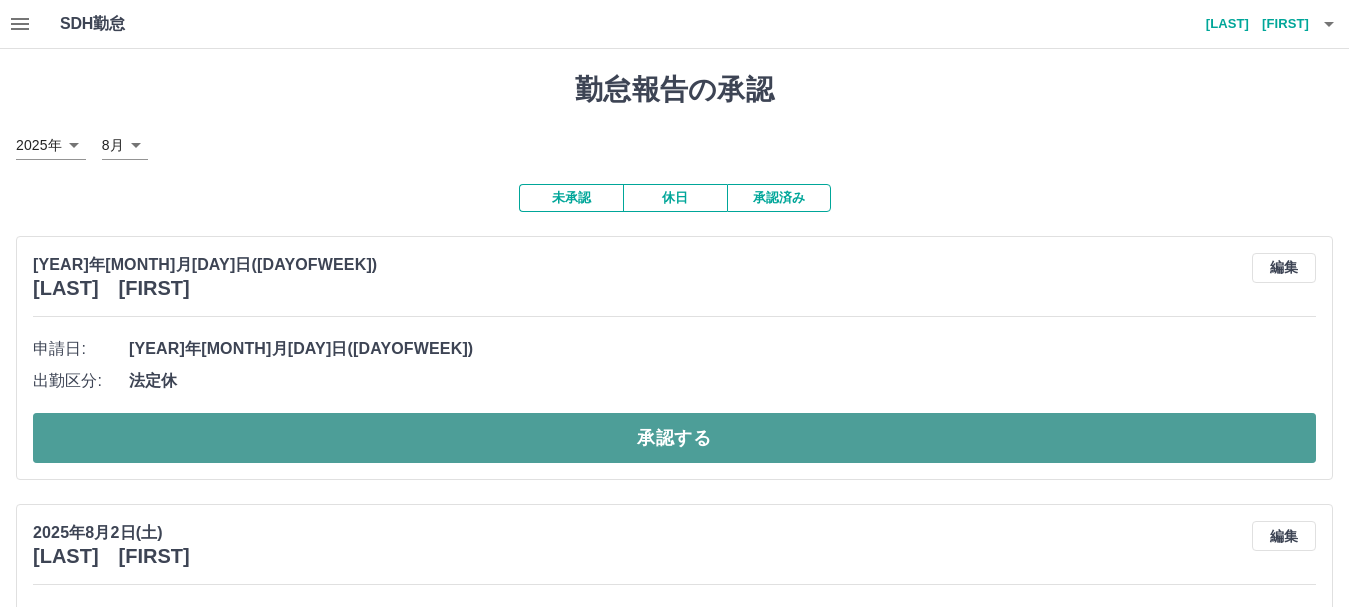 click on "承認する" at bounding box center [674, 438] 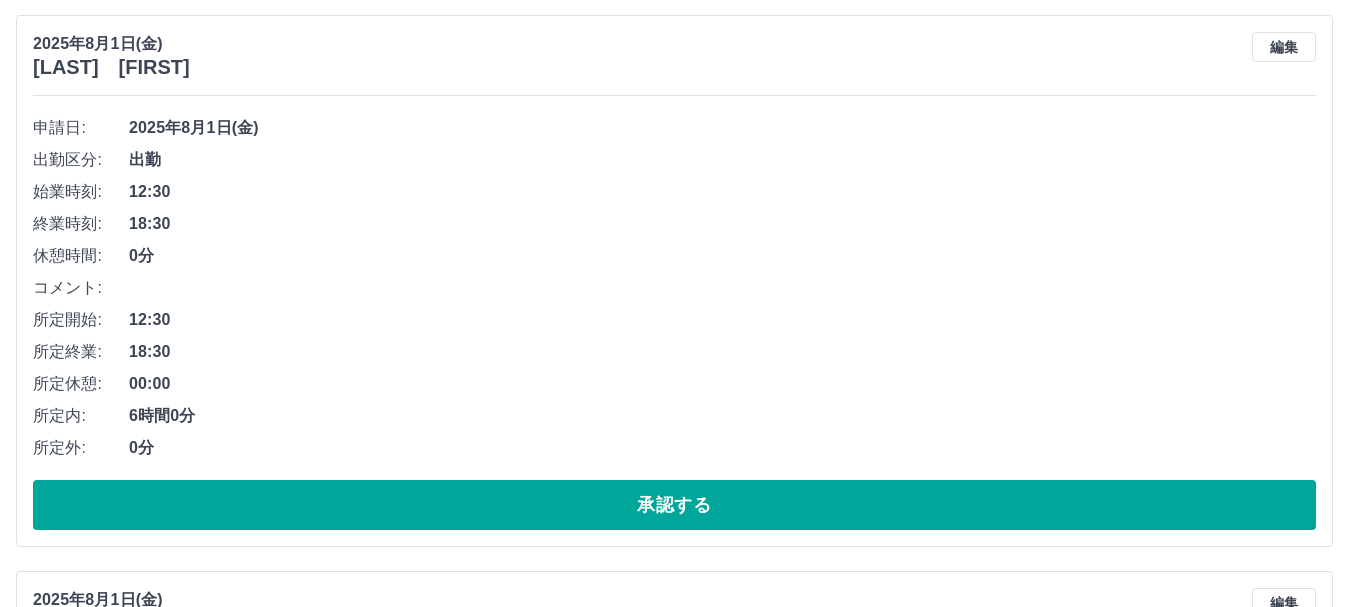 scroll, scrollTop: 800, scrollLeft: 0, axis: vertical 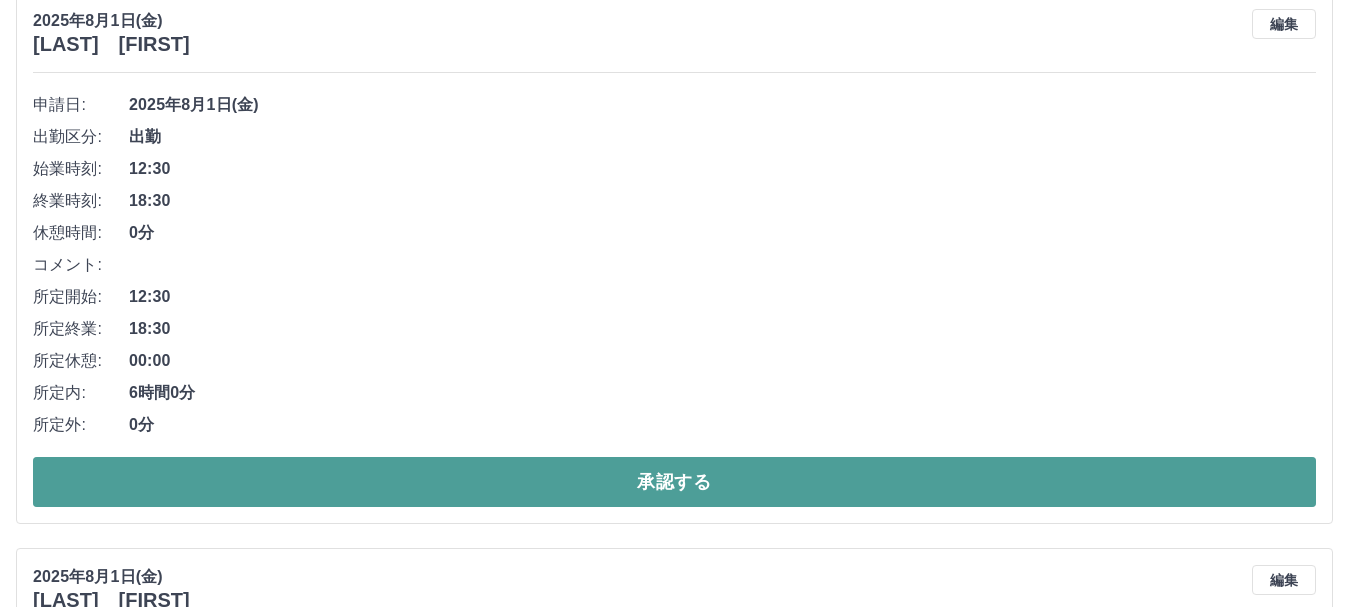 click on "承認する" at bounding box center (674, 482) 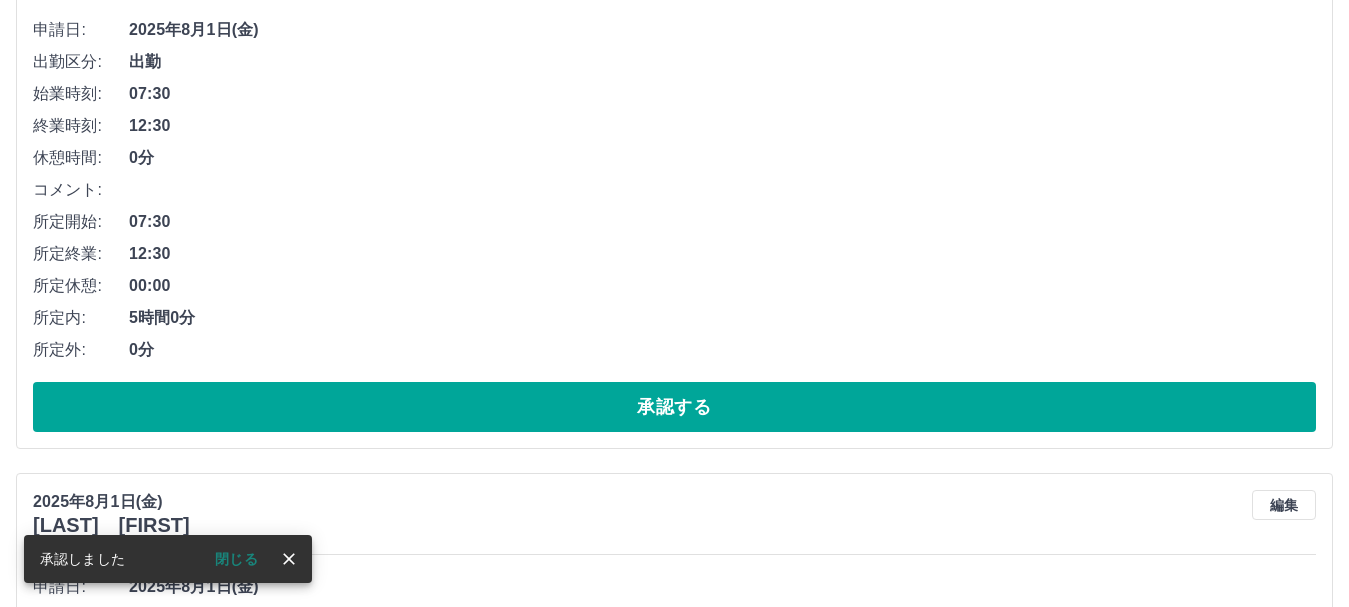 scroll, scrollTop: 944, scrollLeft: 0, axis: vertical 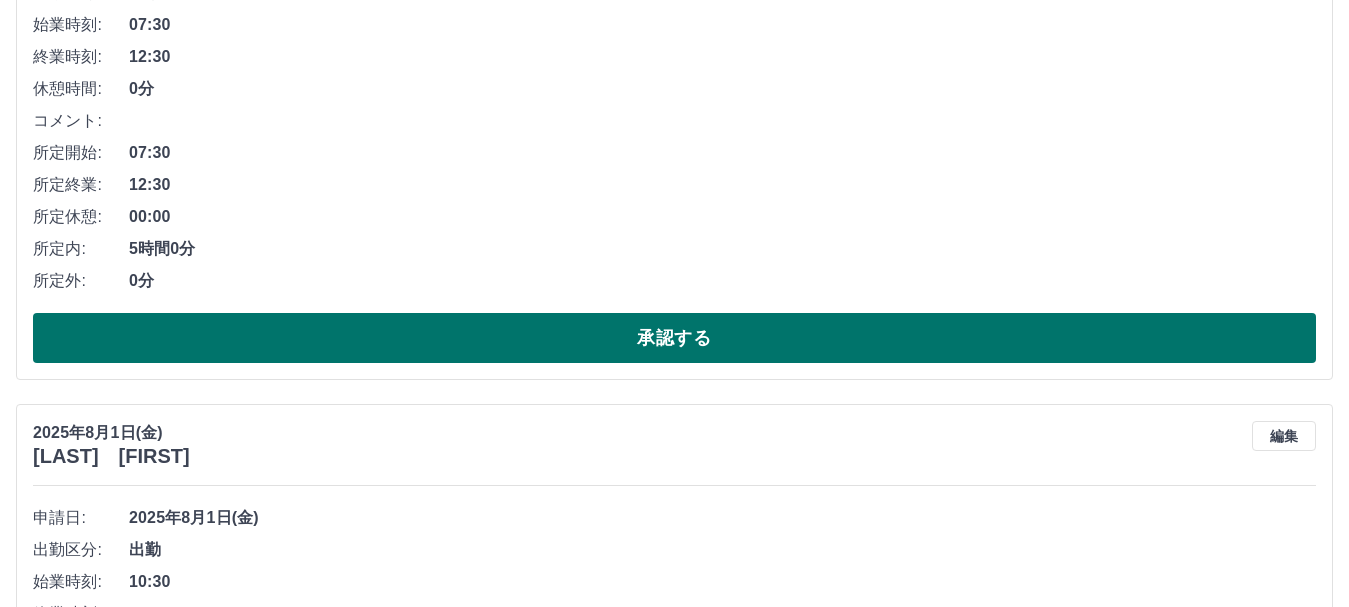 click on "承認する" at bounding box center (674, 338) 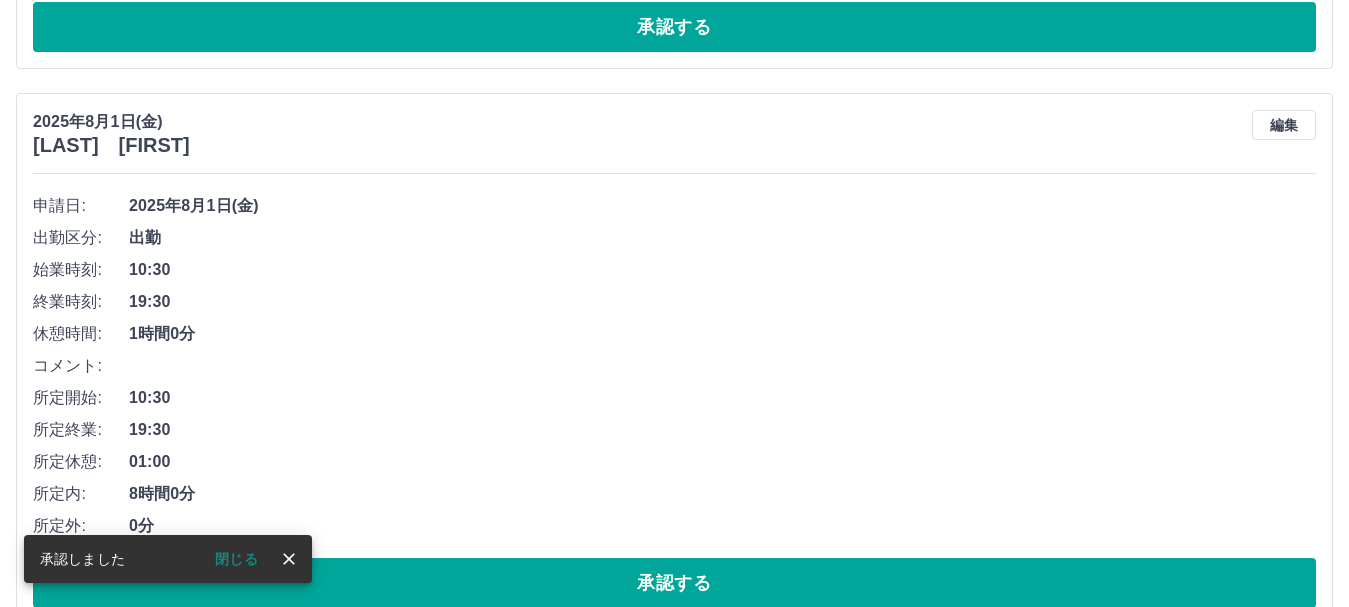 scroll, scrollTop: 743, scrollLeft: 0, axis: vertical 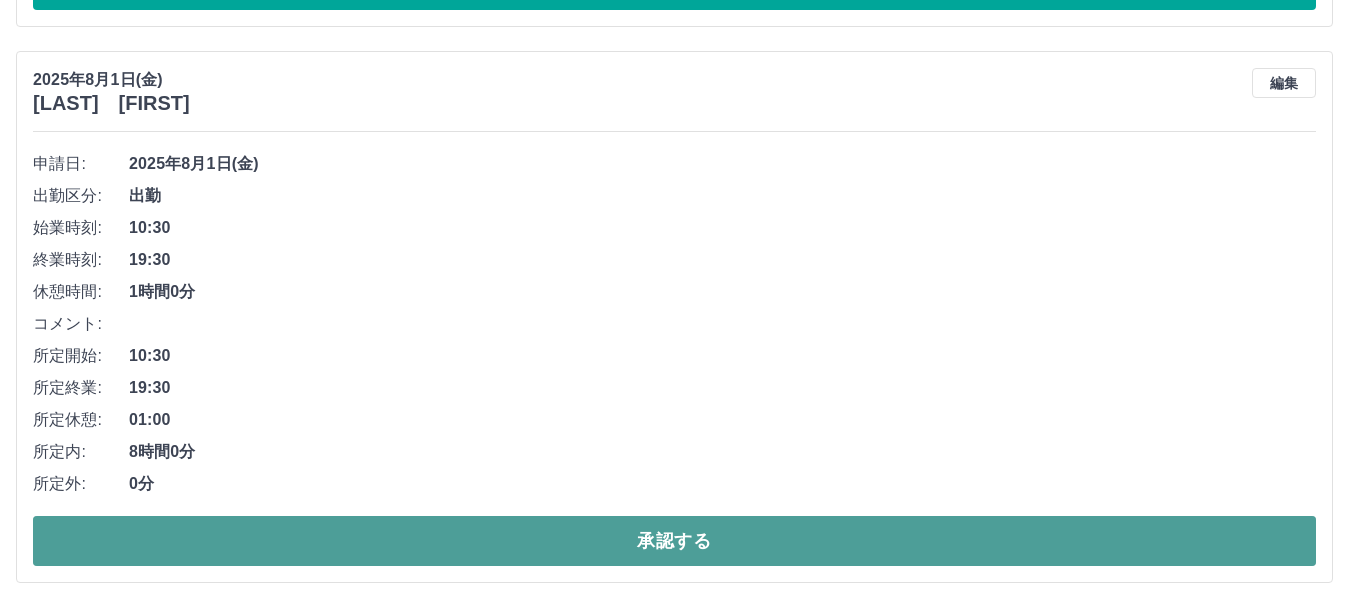 click on "承認する" at bounding box center [674, 541] 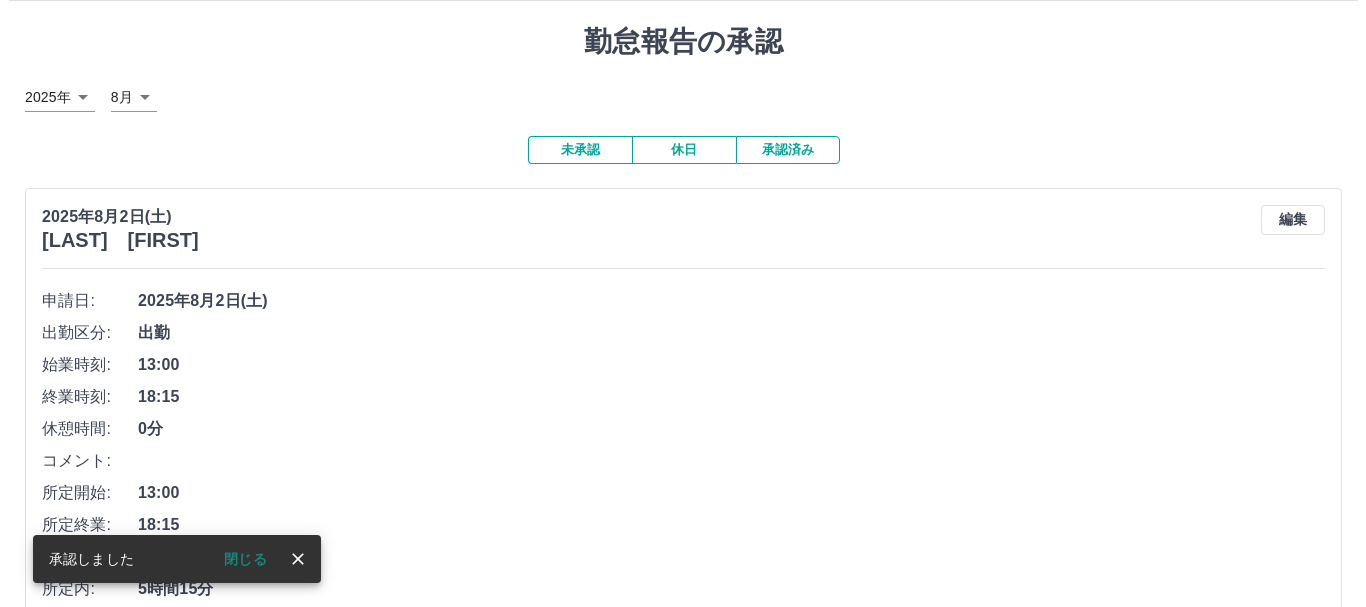 scroll, scrollTop: 0, scrollLeft: 0, axis: both 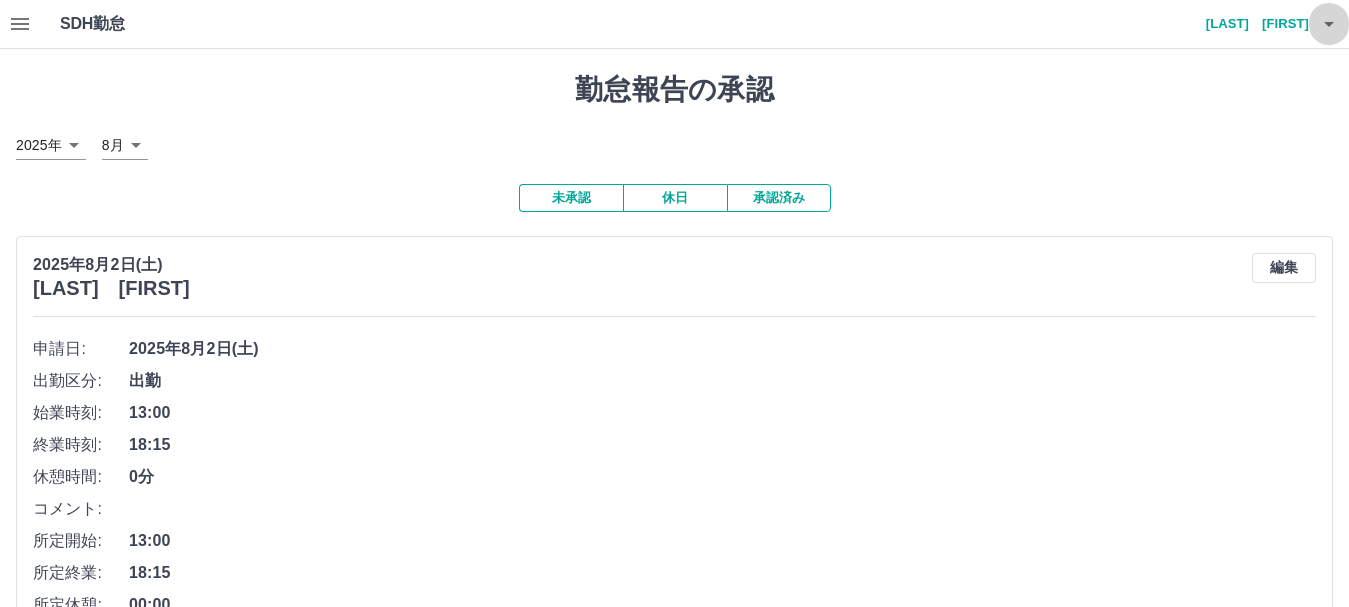 click 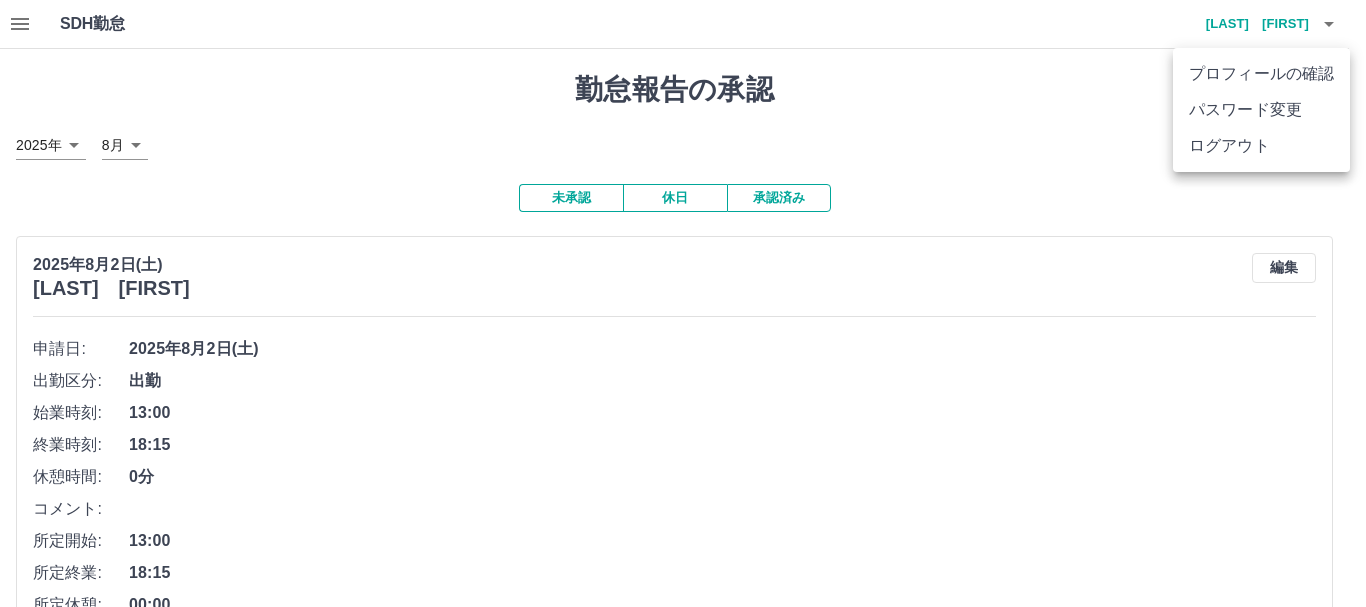 click on "ログアウト" at bounding box center (1261, 146) 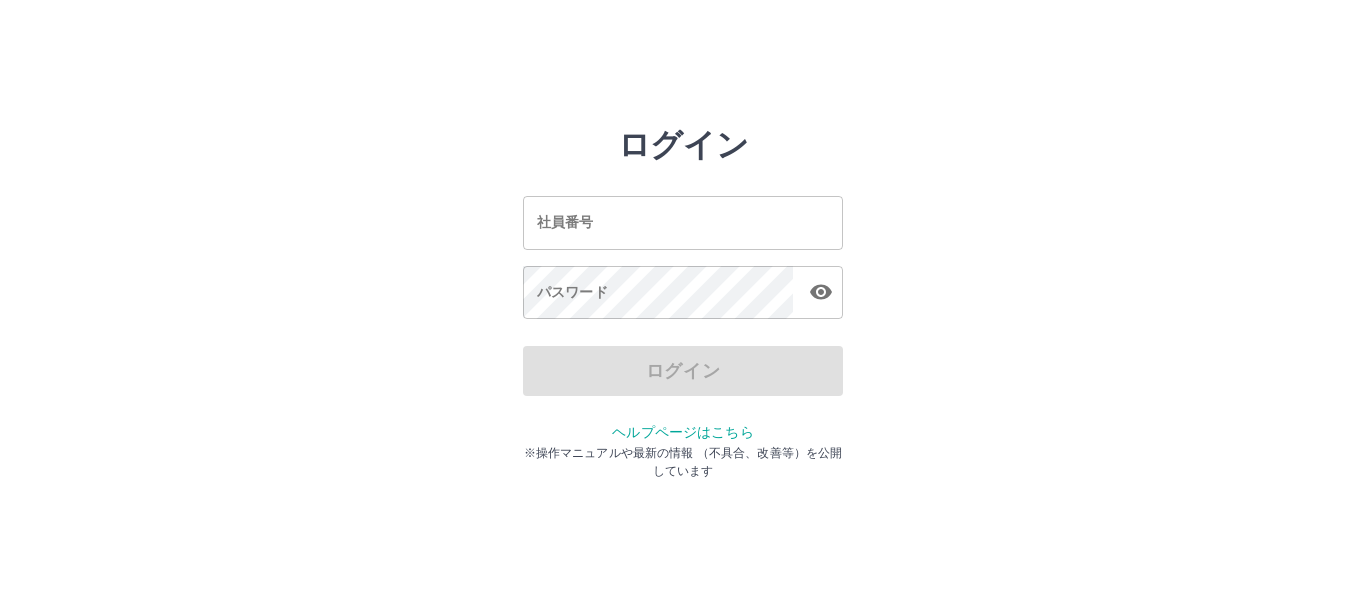 scroll, scrollTop: 0, scrollLeft: 0, axis: both 